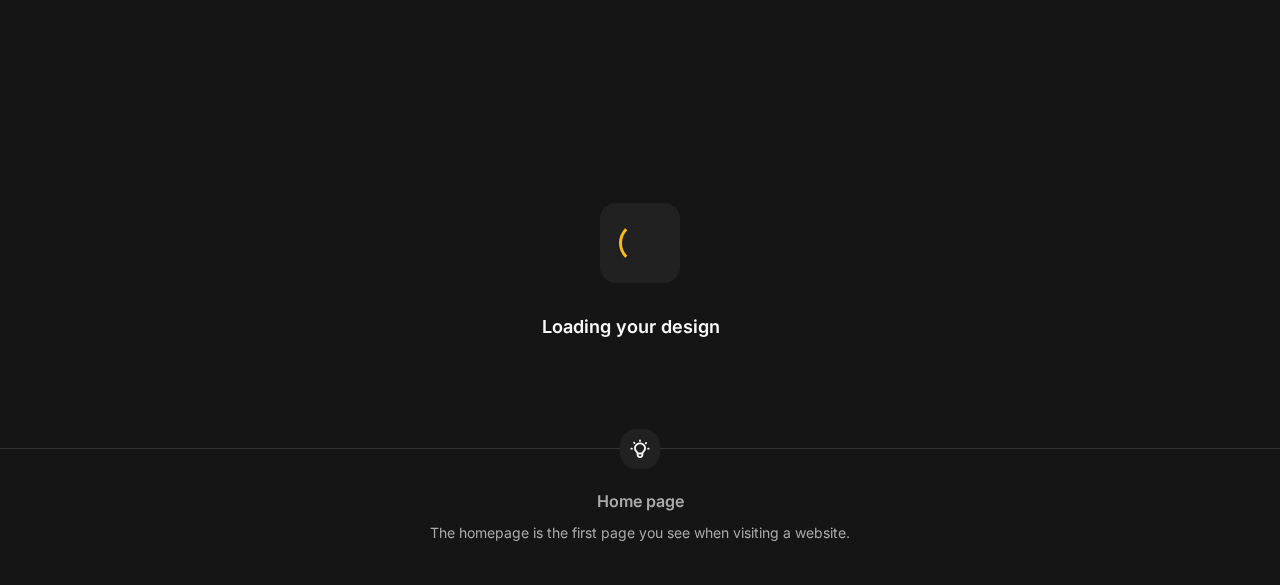 scroll, scrollTop: 0, scrollLeft: 0, axis: both 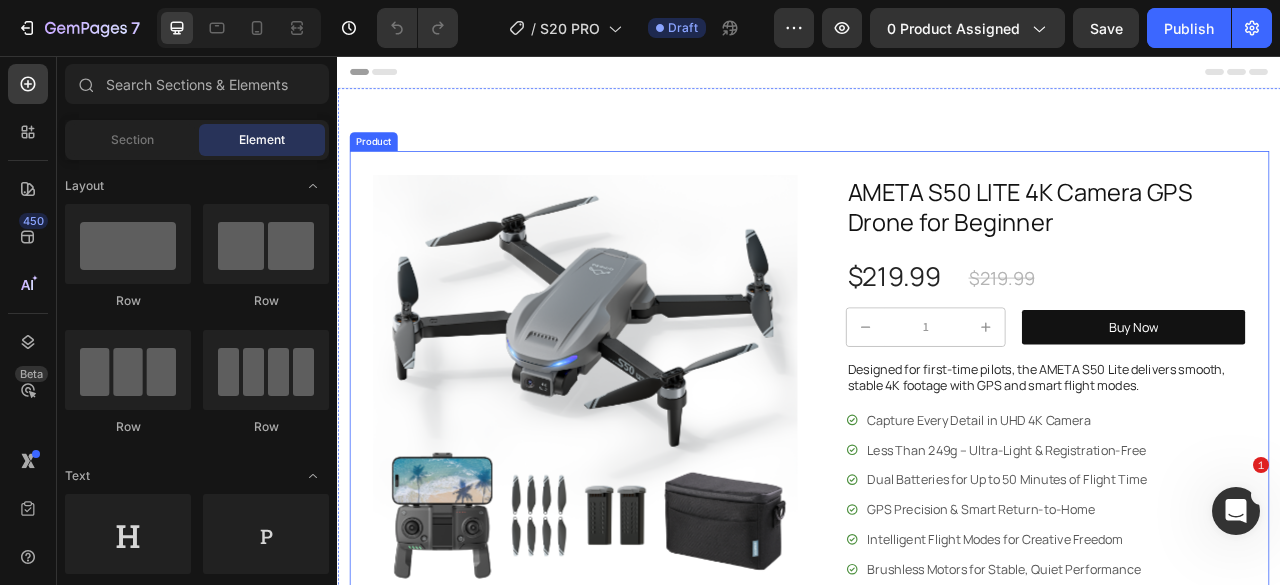 click on "Product Images Row AMETA S50 LITE 4K Camera GPS Drone for Beginner Product Title $219.99 Product Price Product Price $219.99 Product Price Product Price Row
1
Product Quantity Buy Now Button Row Designed for first-time pilots, the AMETA S50 Lite delivers smooth, stable 4K footage with GPS and smart flight modes. Text Block
Capture Every Detail in UHD 4K Camera
Less Than 249g – Ultra-Light & Registration-Free
Dual Batteries for Up to 50 Minutes of Flight Time
GPS Precision & Smart Return-to-Home
Intelligent Flight Modes for Creative Freedom
Brushless Motors for Stable, Quiet Performance
Beginner-Friendly Controls – Easy to Take Off & Land Item List Row
Icon Free Shipping Text Block Row
Icon One Year Warranty Text Block Row Row
Icon Money-Back Guarantee Text Block Row
Icon Customer Support Text Block Row" at bounding box center [937, 550] 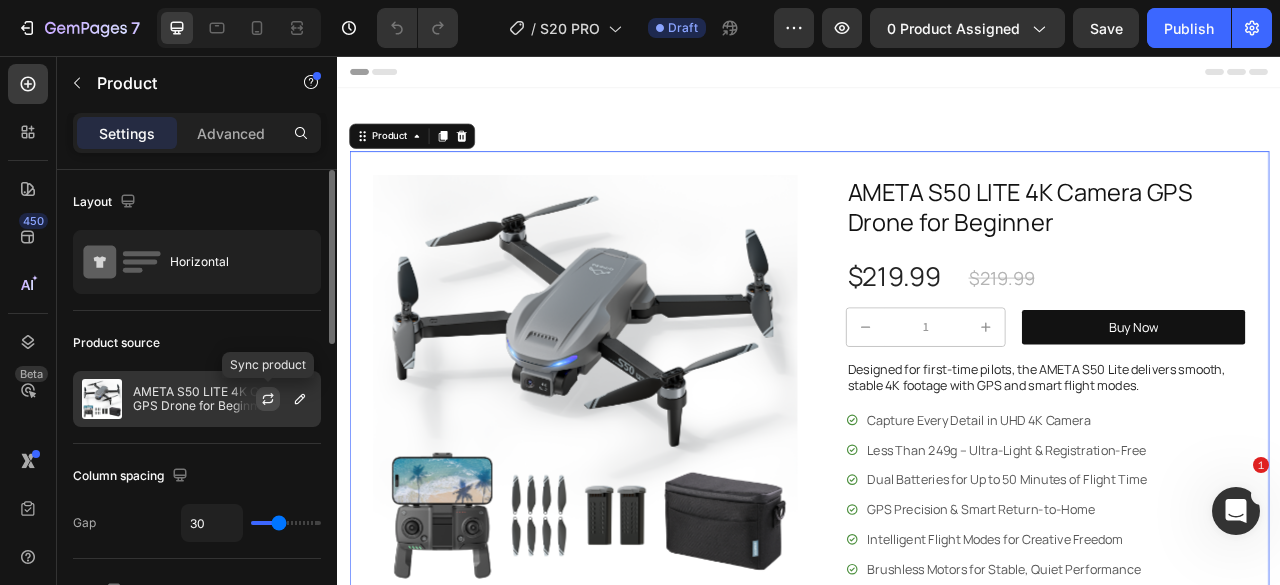 click 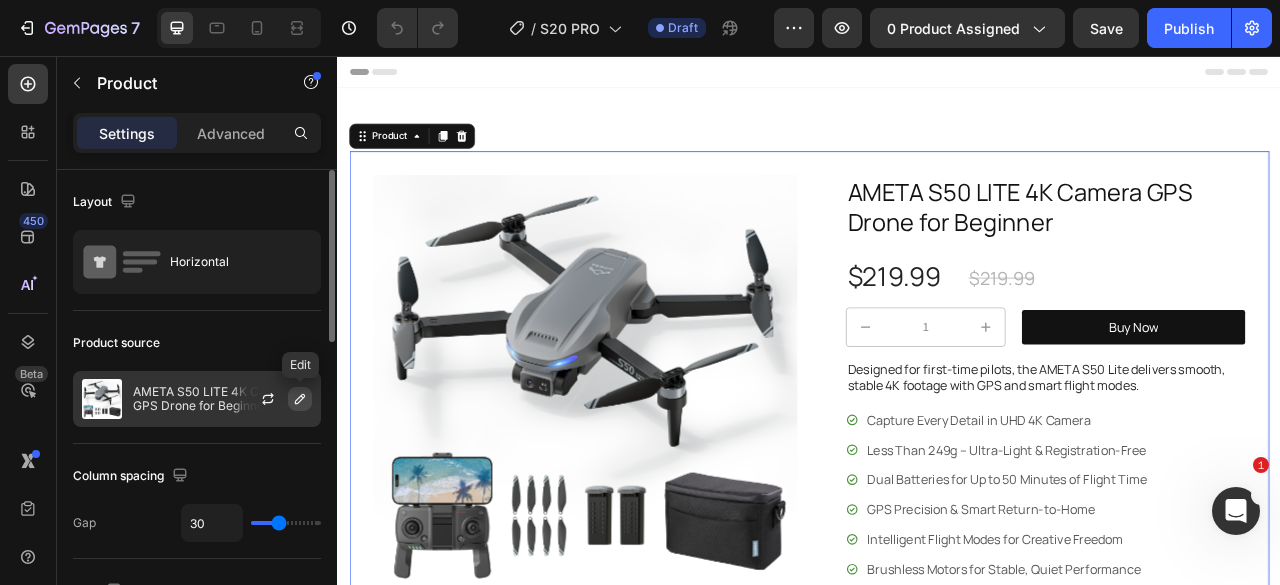 click 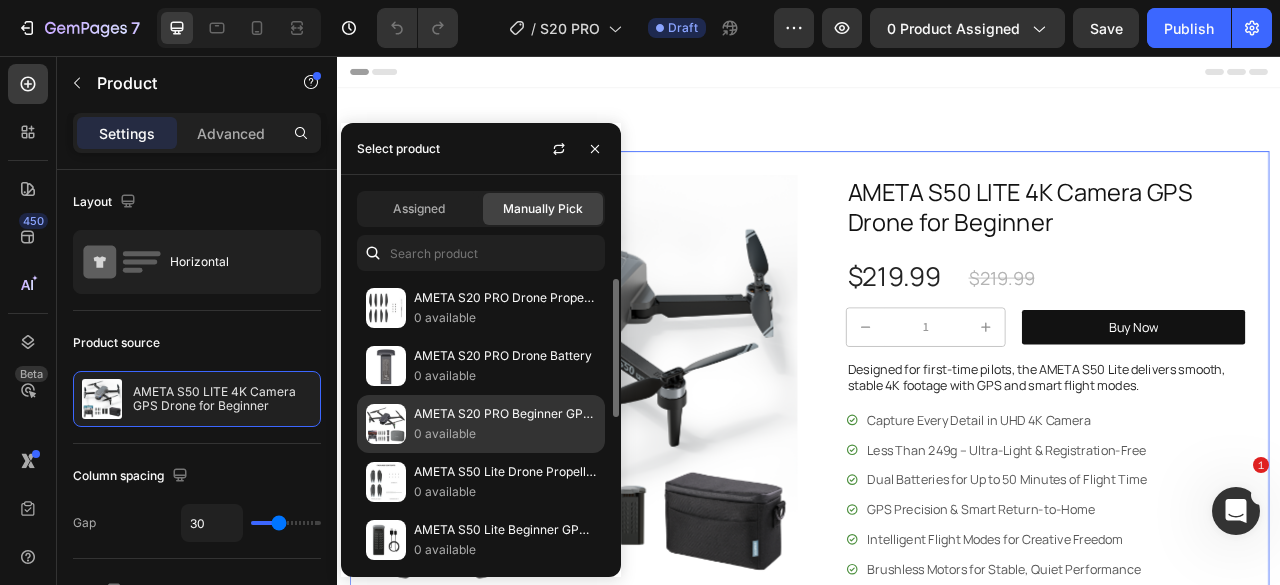 click on "0 available" at bounding box center [505, 434] 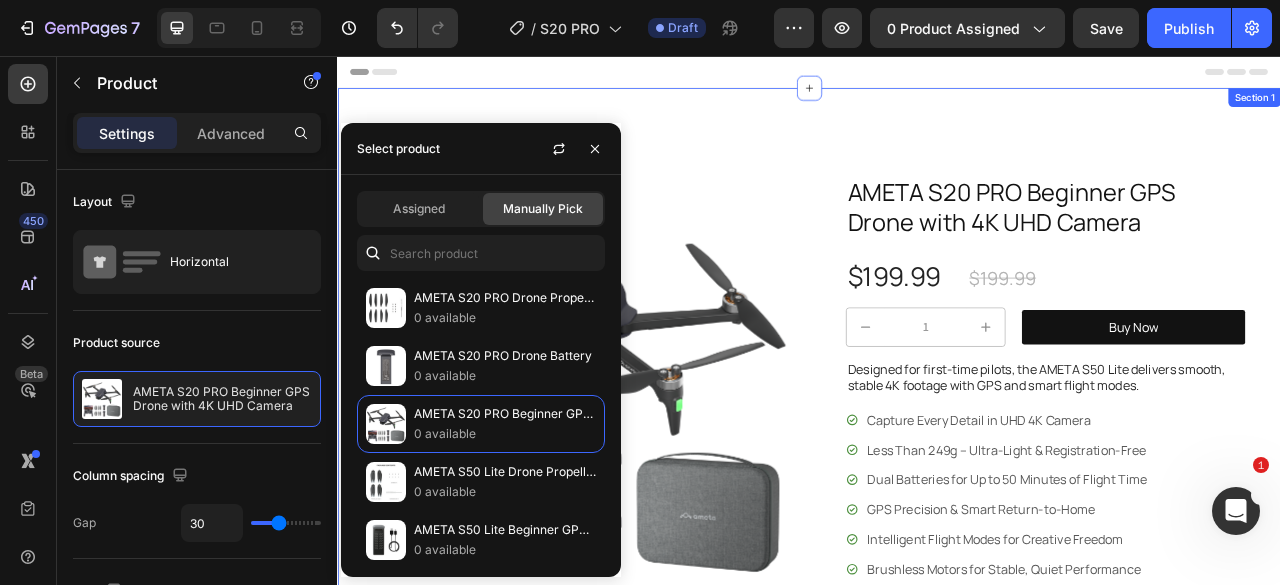 click on "Product Images Row AMETA S20 PRO Beginner GPS Drone with 4K UHD Camera Product Title $199.99 Product Price Product Price $199.99 Product Price Product Price Row
1
Product Quantity Buy Now Button Row Designed for first-time pilots, the AMETA S50 Lite delivers smooth, stable 4K footage with GPS and smart flight modes. Text Block
Capture Every Detail in UHD 4K Camera
Less Than 249g – Ultra-Light & Registration-Free
Dual Batteries for Up to 50 Minutes of Flight Time
GPS Precision & Smart Return-to-Home
Intelligent Flight Modes for Creative Freedom
Brushless Motors for Stable, Quiet Performance
Beginner-Friendly Controls – Easy to Take Off & Land Item List Row
Icon Free Shipping Text Block Row
Icon One Year Warranty Text Block Row Row
Icon Money-Back Guarantee Text Block Row
Icon Customer Support Text Block" at bounding box center [937, 542] 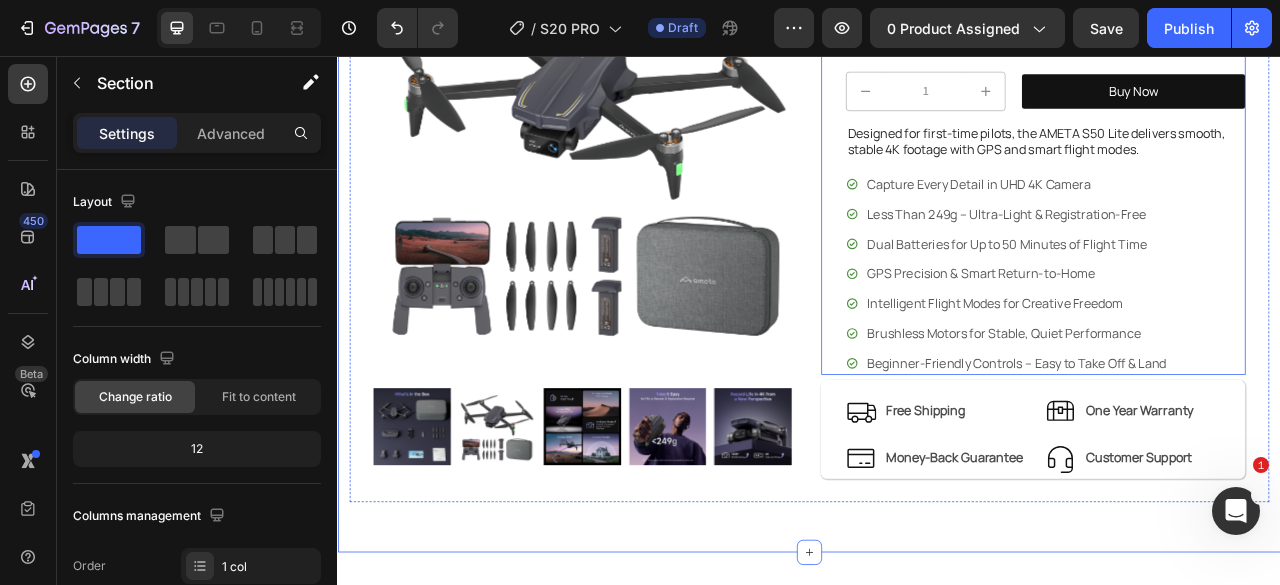 scroll, scrollTop: 0, scrollLeft: 0, axis: both 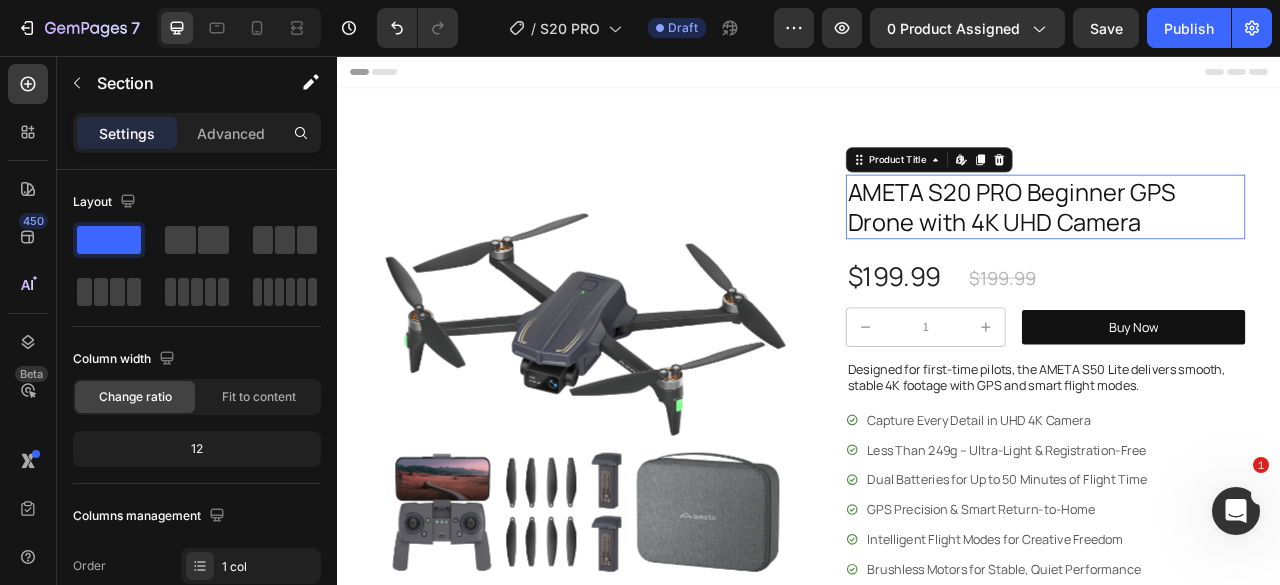 click on "AMETA S20 PRO Beginner GPS Drone with 4K UHD Camera" at bounding box center (1238, 248) 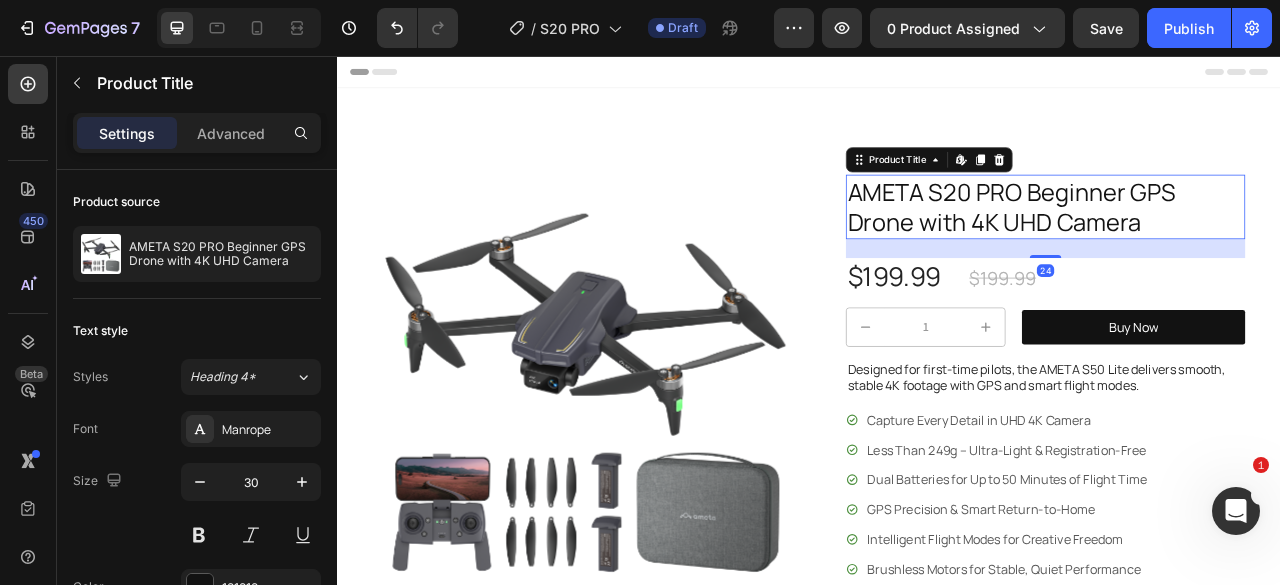 click on "AMETA S20 PRO Beginner GPS Drone with 4K UHD Camera" at bounding box center [1238, 248] 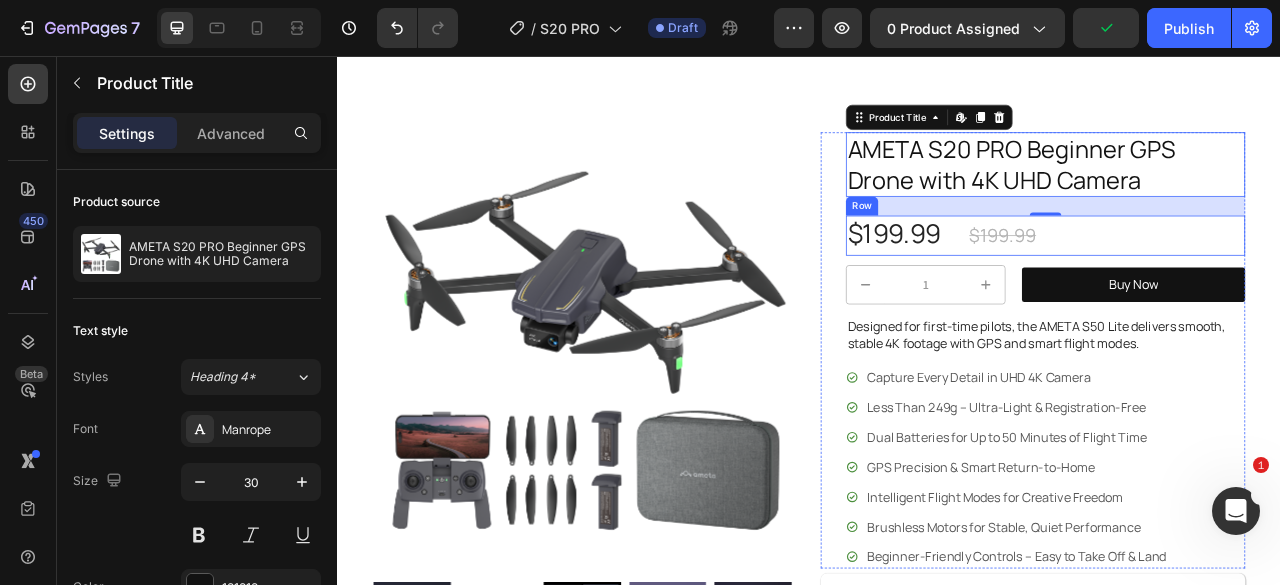 scroll, scrollTop: 100, scrollLeft: 0, axis: vertical 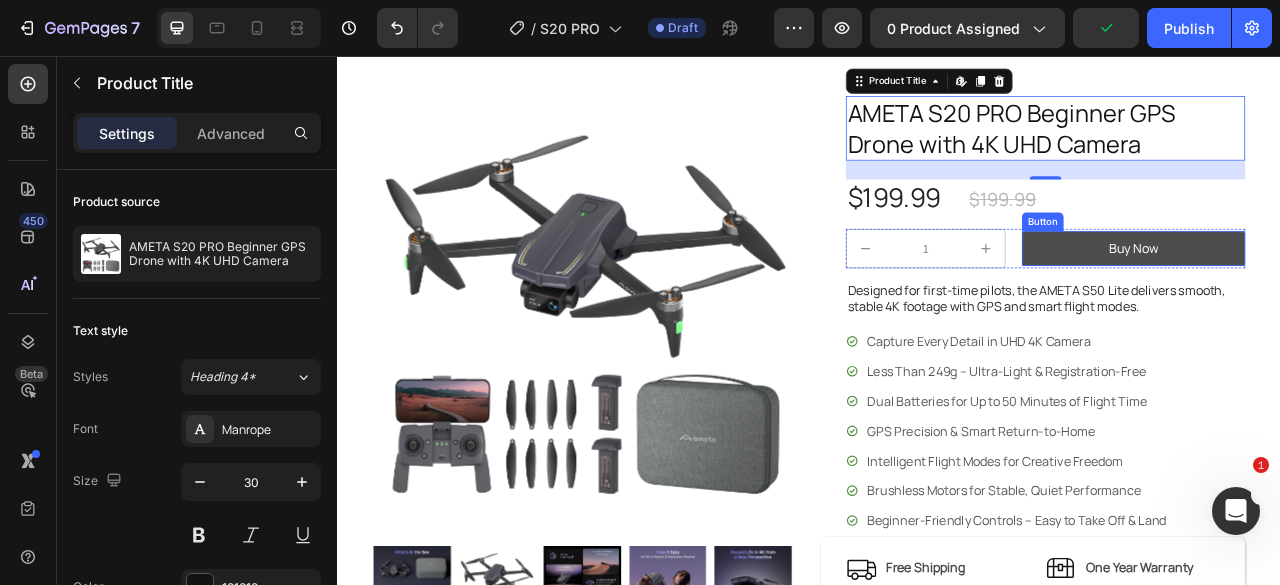 click on "Buy Now" at bounding box center (1350, 301) 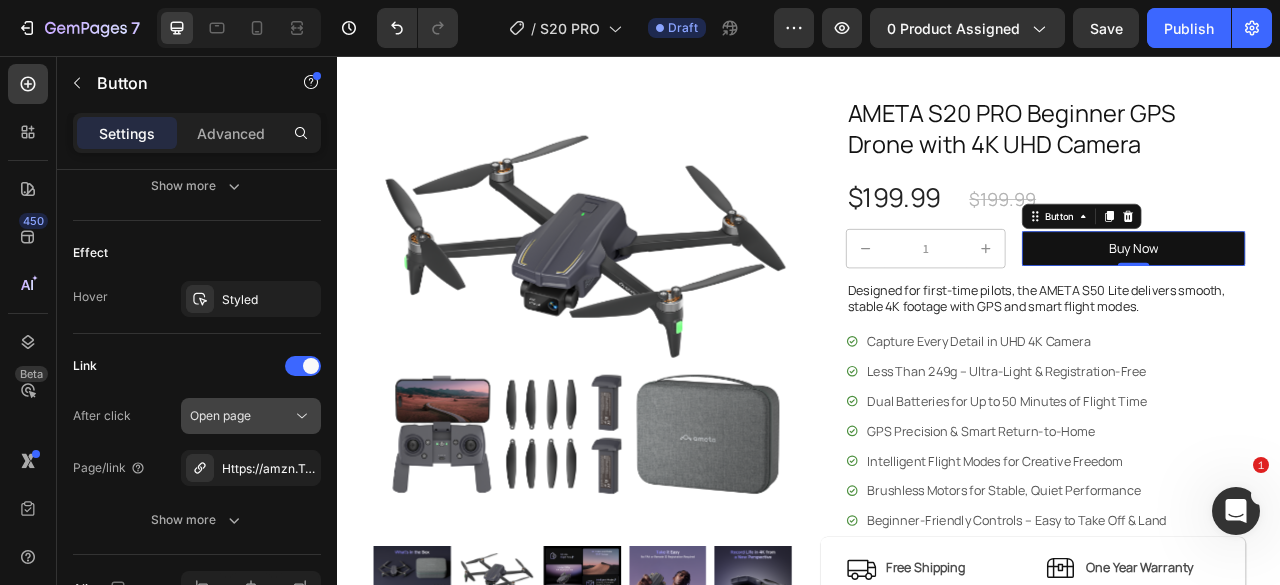 scroll, scrollTop: 1100, scrollLeft: 0, axis: vertical 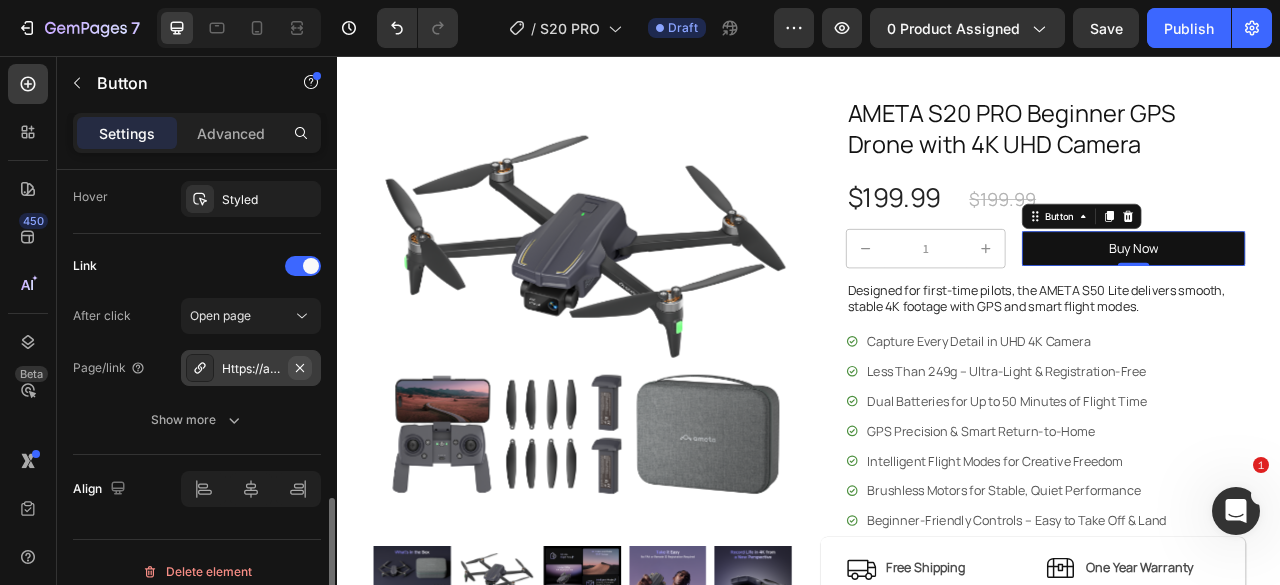 click 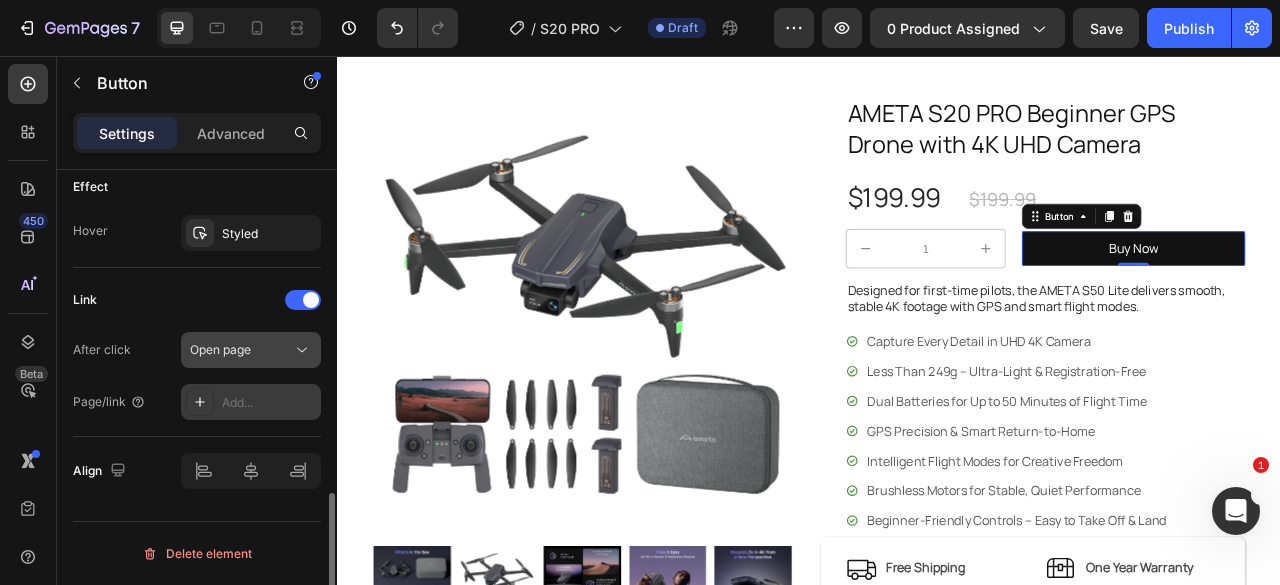 scroll, scrollTop: 1061, scrollLeft: 0, axis: vertical 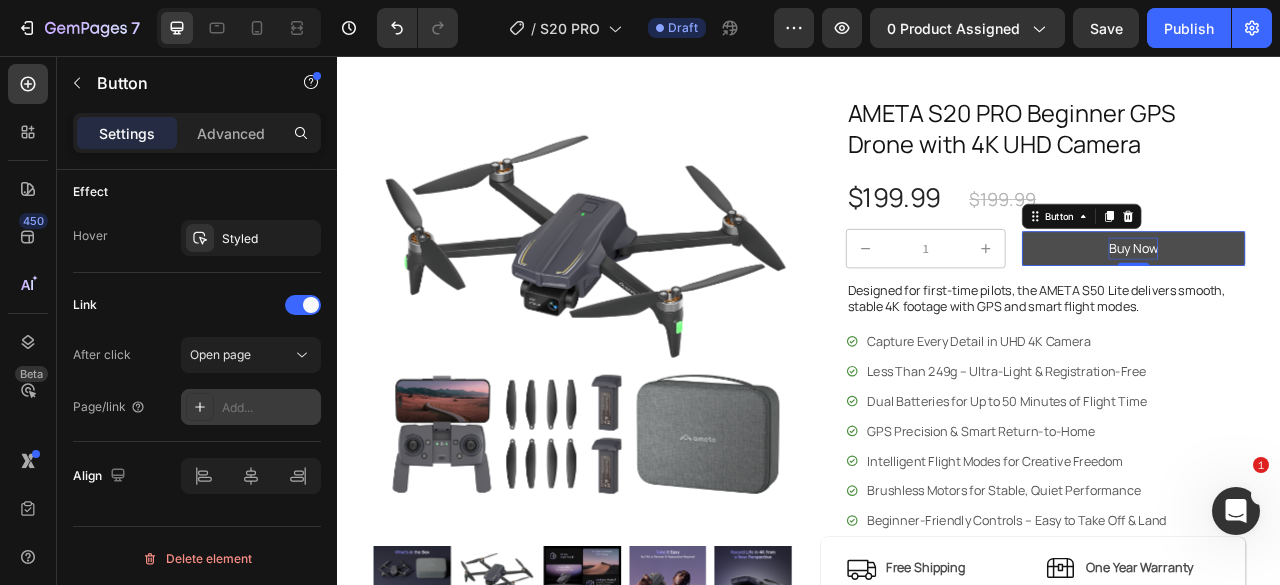 click on "Buy Now" at bounding box center (1349, 301) 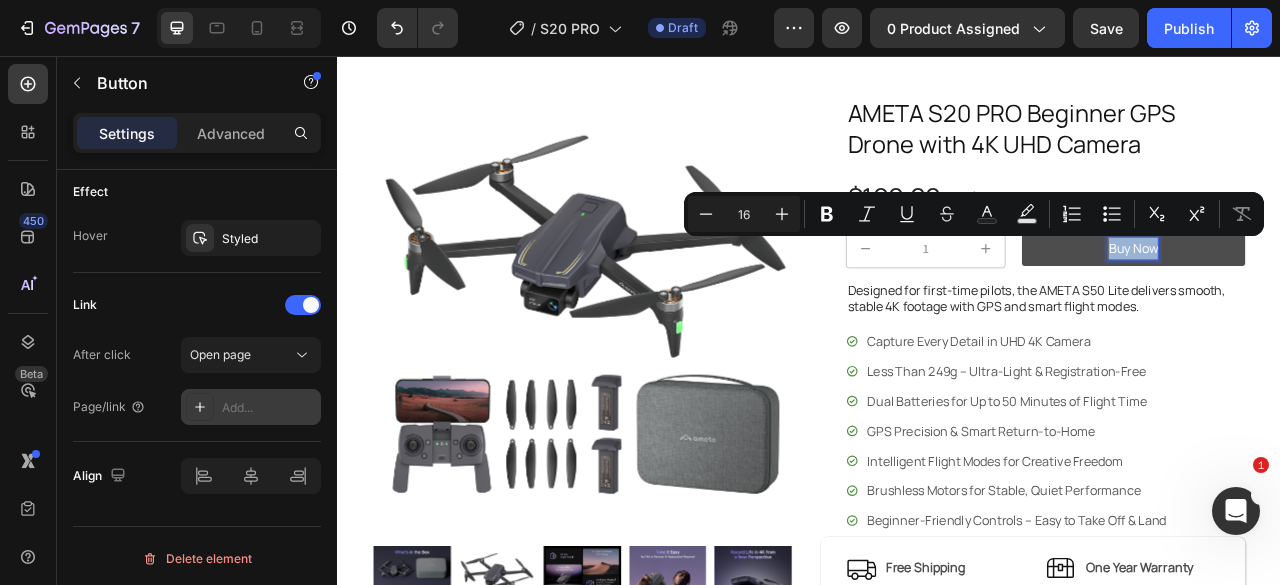 drag, startPoint x: 1307, startPoint y: 298, endPoint x: 1363, endPoint y: 303, distance: 56.22277 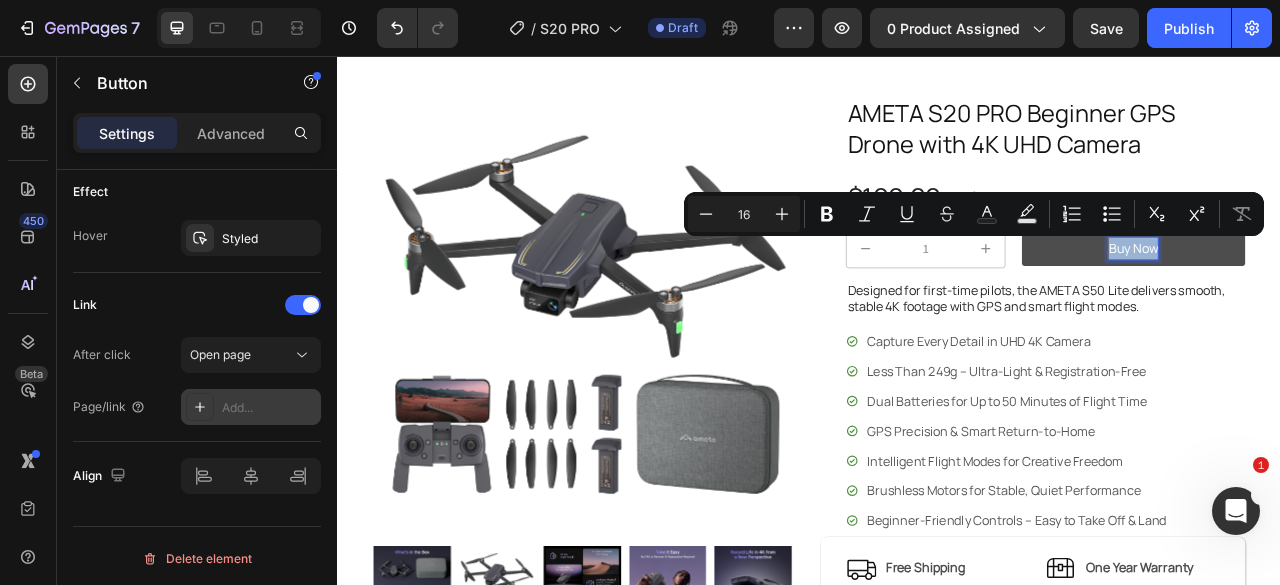 click on "Buy Now" at bounding box center [1349, 301] 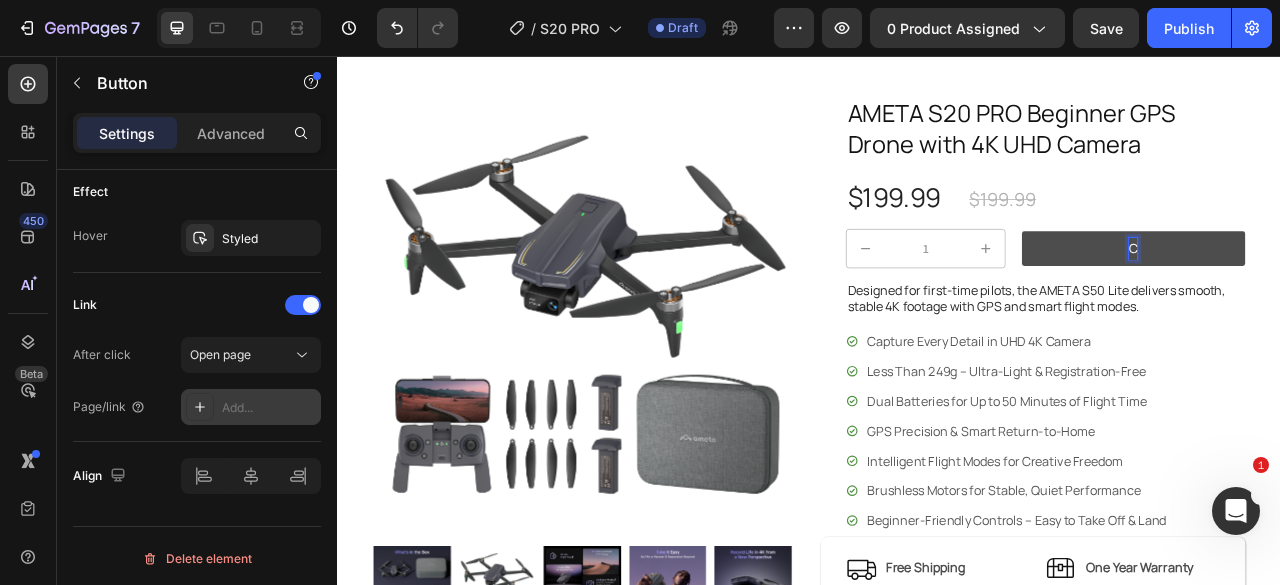 type 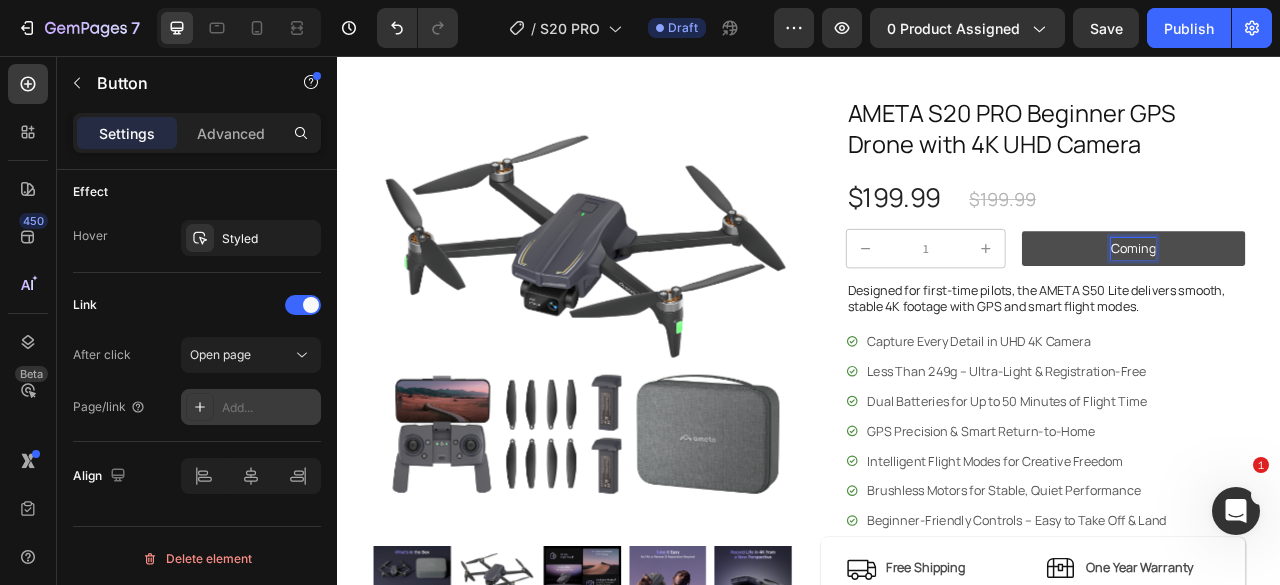 click on "Coming" at bounding box center (1350, 301) 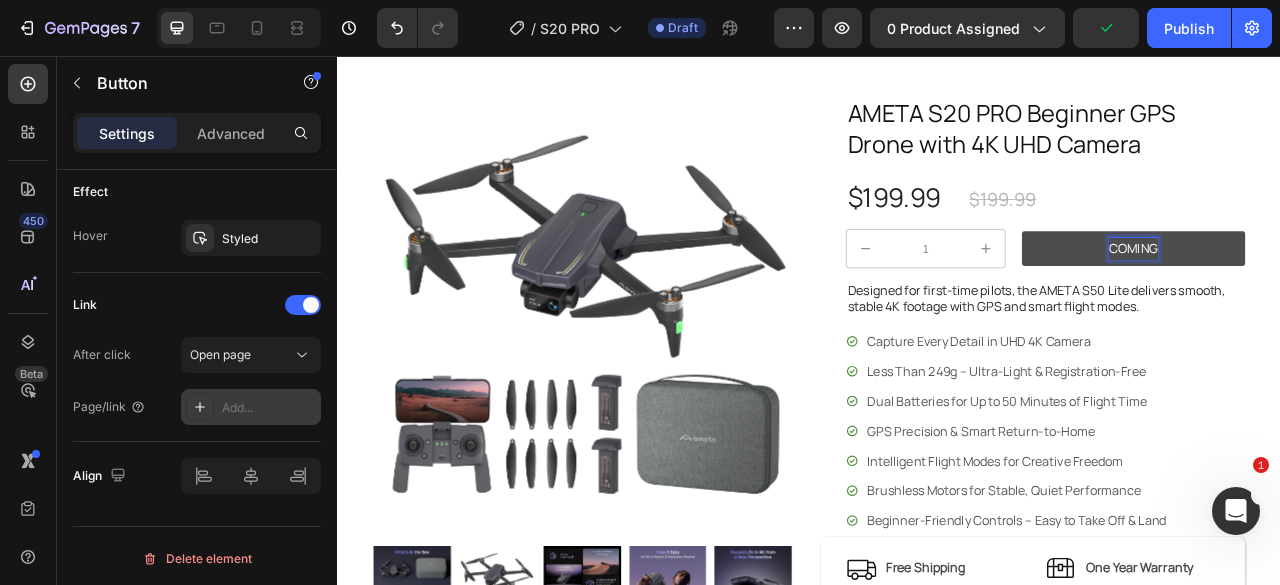 click on "COMING" at bounding box center [1350, 301] 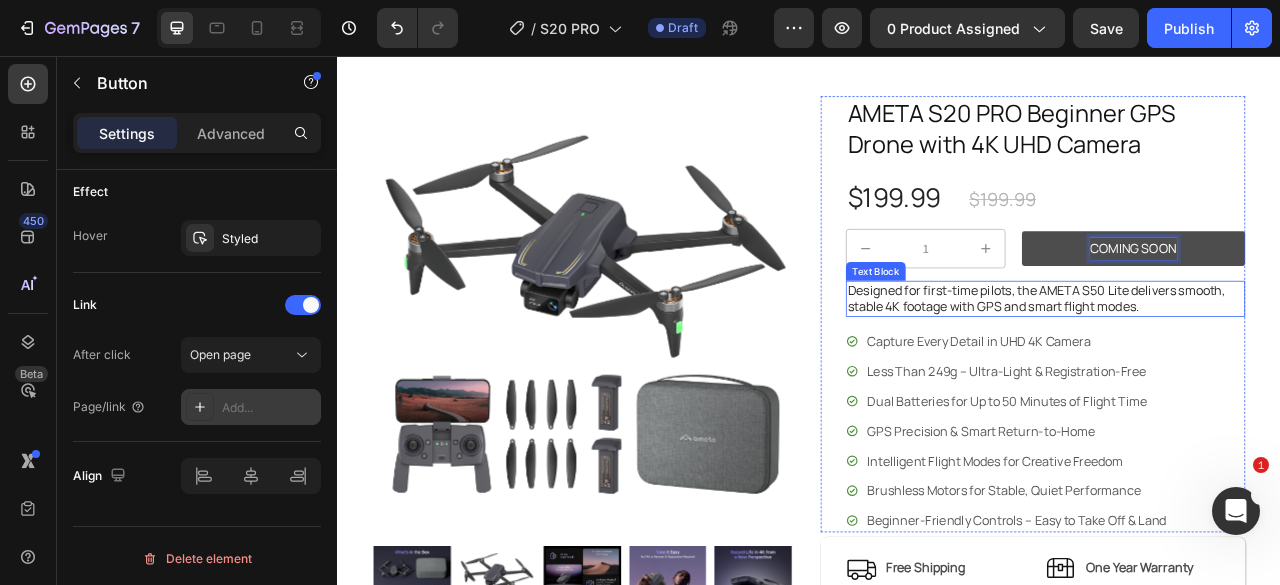 click on "Designed for first-time pilots, the AMETA S50 Lite delivers smooth, stable 4K footage with GPS and smart flight modes." at bounding box center [1238, 365] 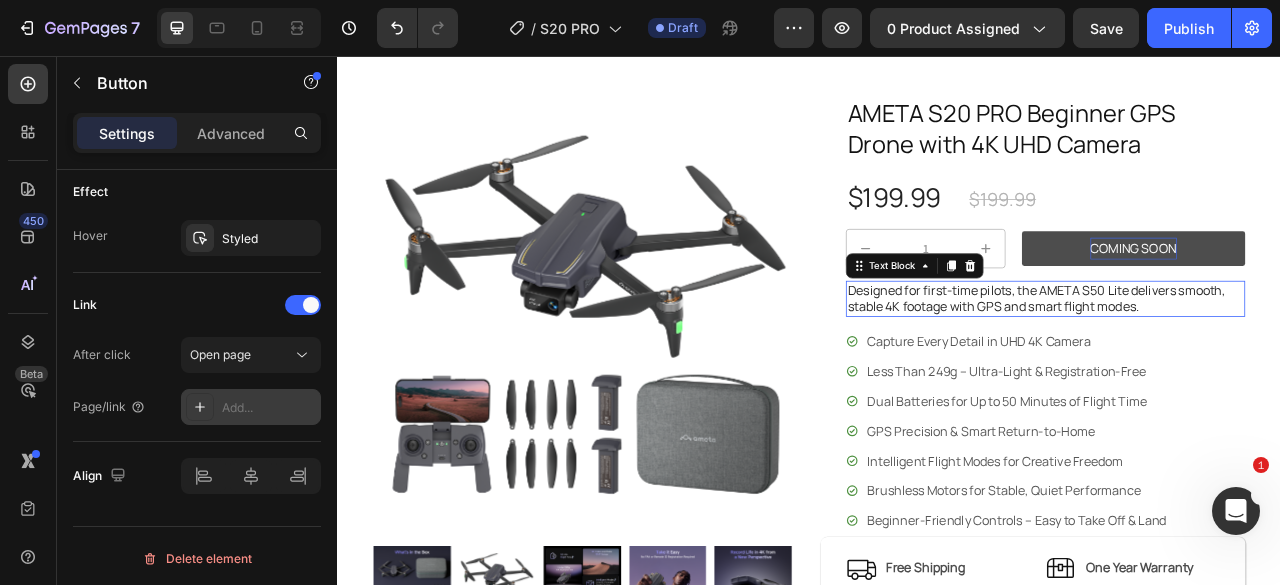scroll, scrollTop: 0, scrollLeft: 0, axis: both 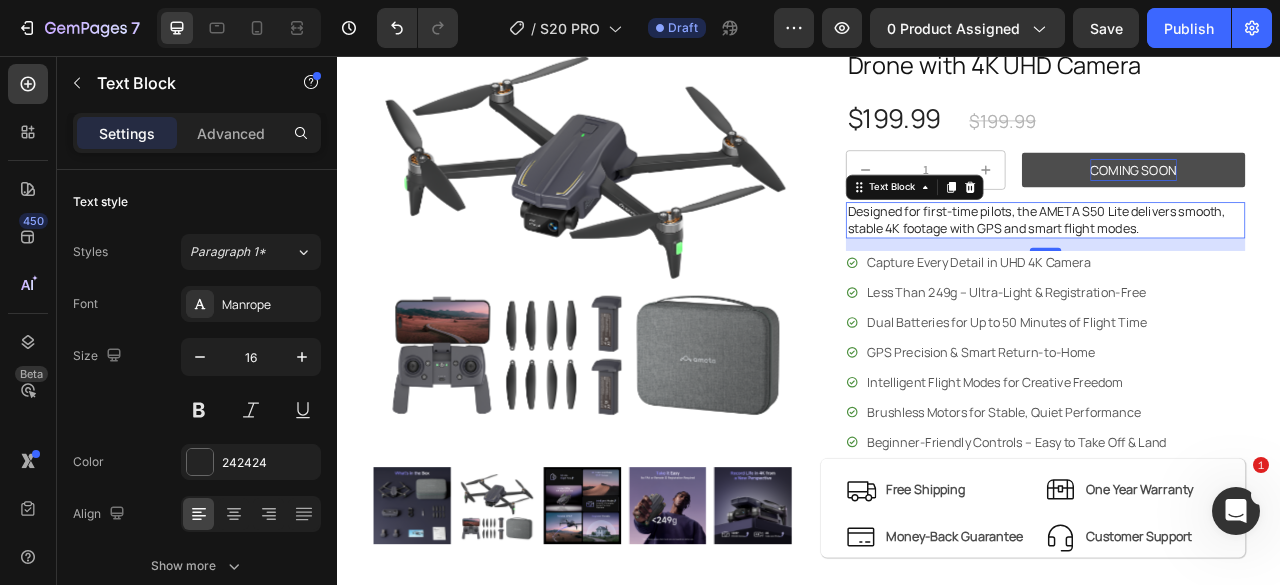 click on "Designed for first-time pilots, the AMETA S50 Lite delivers smooth, stable 4K footage with GPS and smart flight modes." at bounding box center [1238, 265] 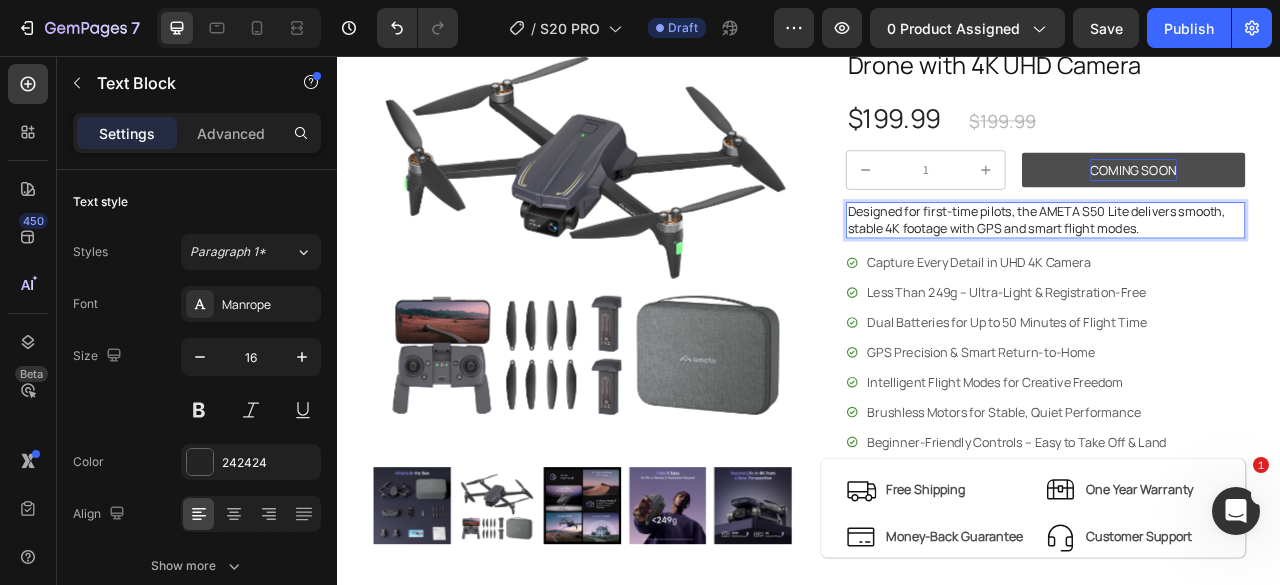 click on "Designed for first-time pilots, the AMETA S50 Lite delivers smooth, stable 4K footage with GPS and smart flight modes." at bounding box center (1238, 265) 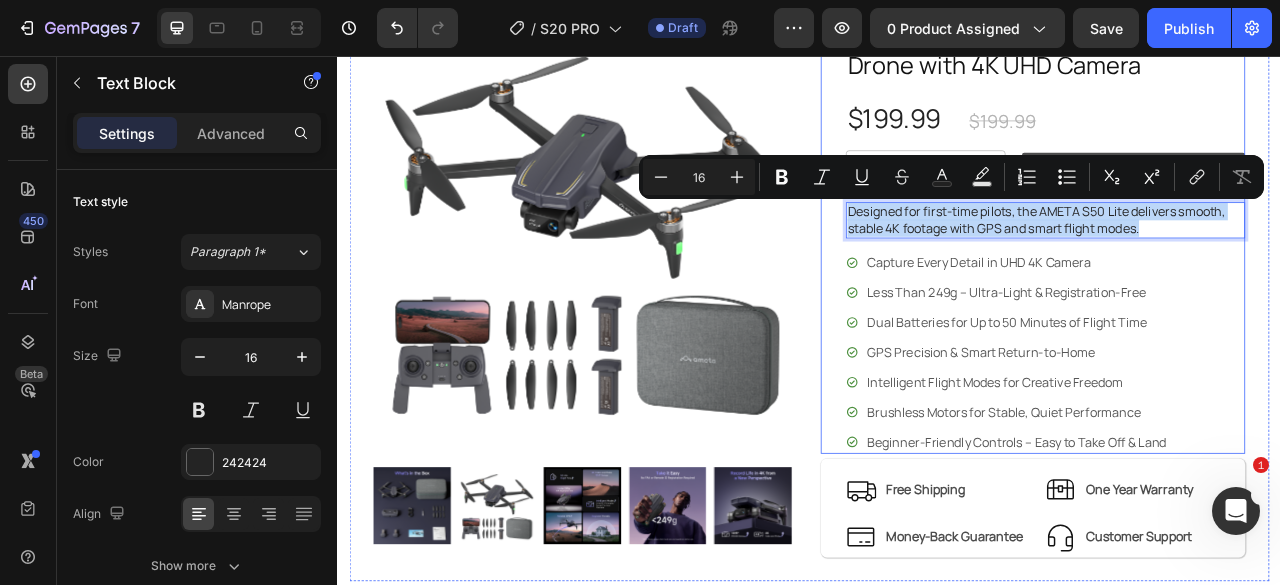 drag, startPoint x: 1396, startPoint y: 271, endPoint x: 964, endPoint y: 255, distance: 432.2962 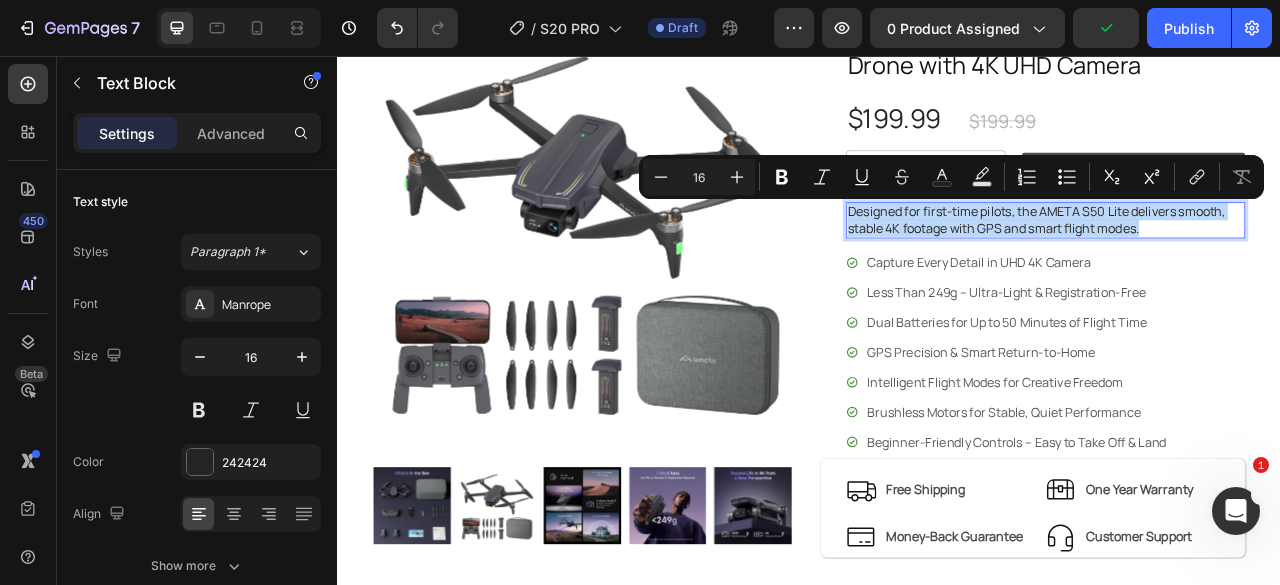 copy on "Designed for first-time pilots, the AMETA S50 Lite delivers smooth, stable 4K footage with GPS and smart flight modes." 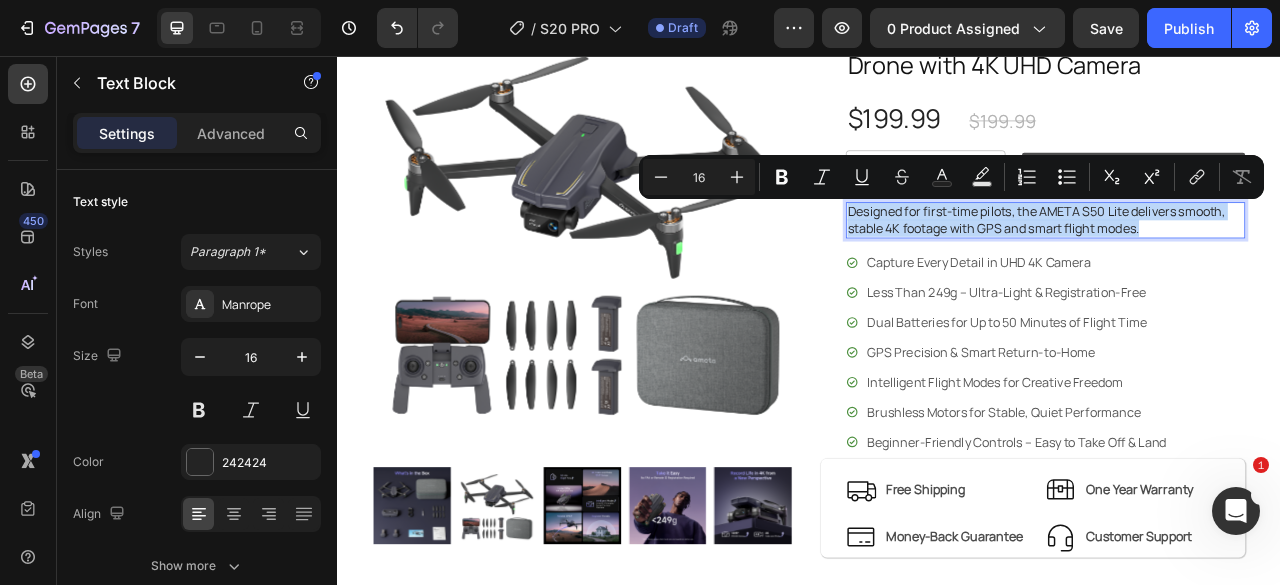 click on "Designed for first-time pilots, the AMETA S50 Lite delivers smooth, stable 4K footage with GPS and smart flight modes." at bounding box center (1238, 265) 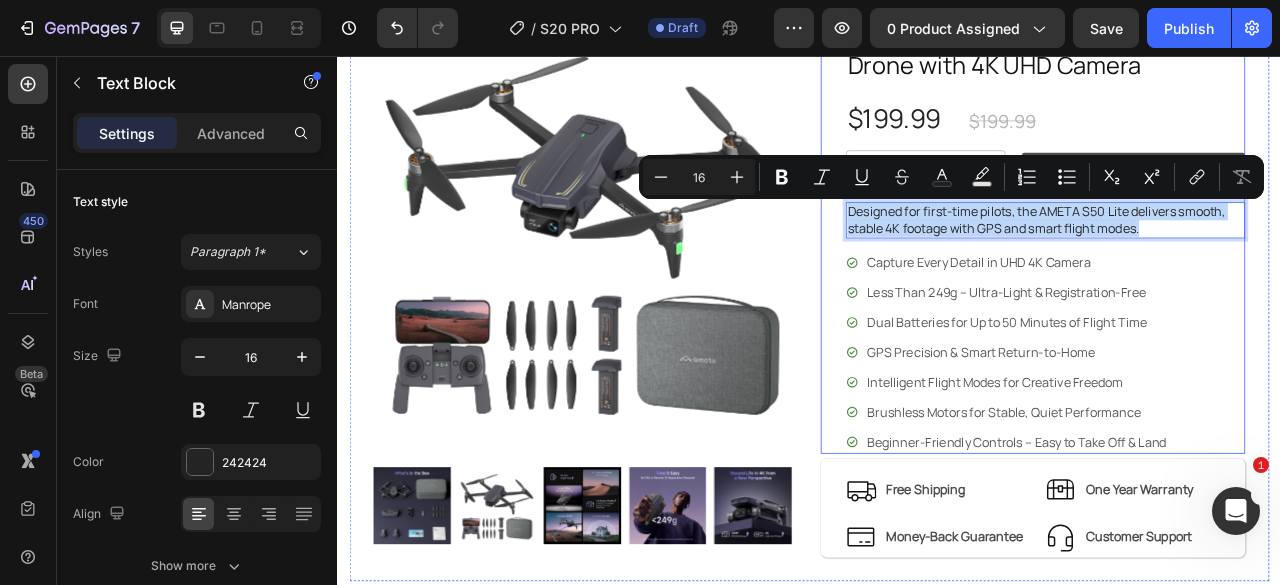 drag, startPoint x: 1380, startPoint y: 275, endPoint x: 952, endPoint y: 254, distance: 428.51486 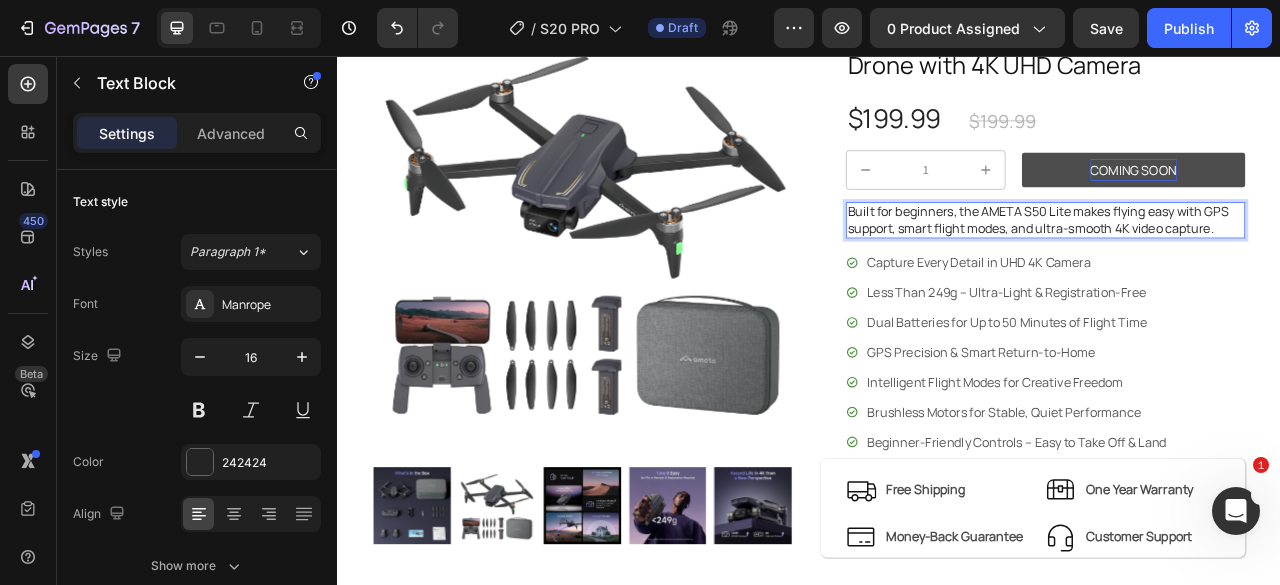 click on "Built for beginners, the AMETA S50 Lite makes flying easy with GPS support, smart flight modes, and ultra-smooth 4K video capture." at bounding box center [1238, 265] 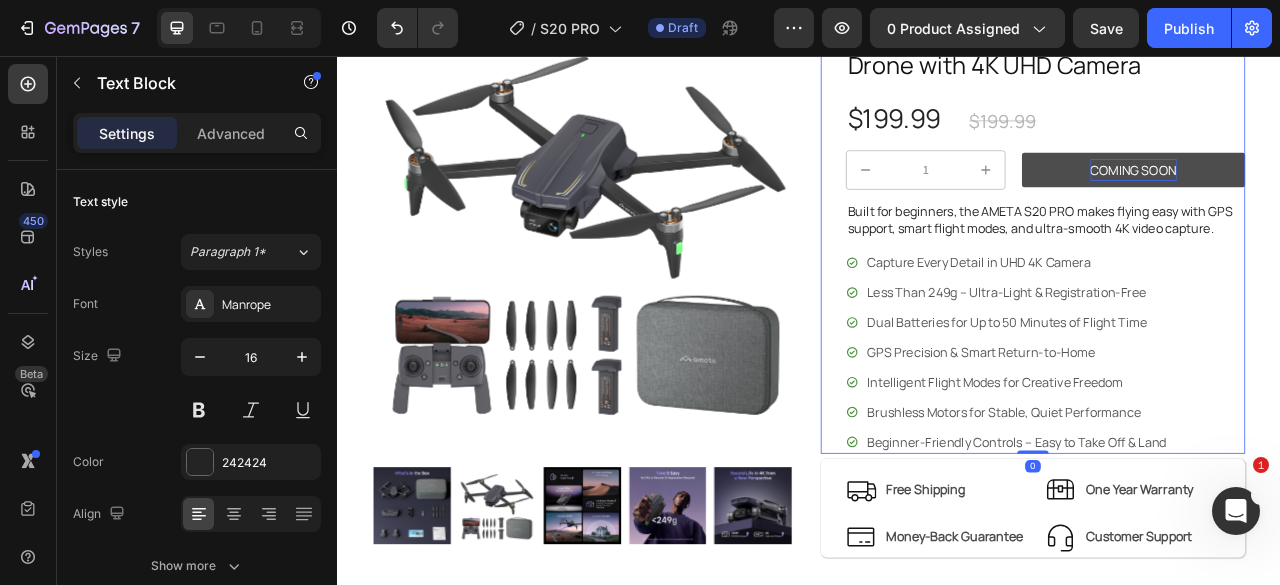 click on "AMETA S20 PRO Beginner GPS Drone with 4K UHD Camera Product Title $199.99 Product Price Product Price $199.99 Product Price Product Price Row
1
Product Quantity COMING SOON Button Row Built for beginners, the AMETA S20 PRO makes flying easy with GPS support, smart flight modes, and ultra-smooth 4K video capture. Text Block
Capture Every Detail in UHD 4K Camera
Less Than 249g – Ultra-Light & Registration-Free
Dual Batteries for Up to 50 Minutes of Flight Time
GPS Precision & Smart Return-to-Home
Intelligent Flight Modes for Creative Freedom
Brushless Motors for Stable, Quiet Performance
Beginner-Friendly Controls – Easy to Take Off & Land Item List Row   0" at bounding box center [1222, 284] 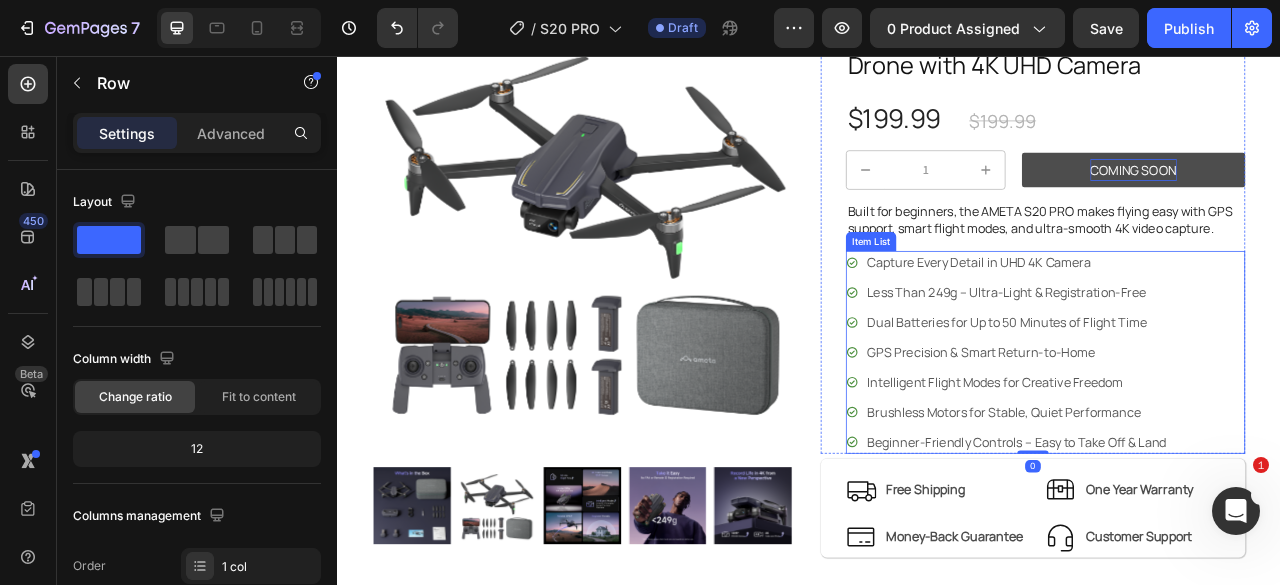 click on "Capture Every Detail in UHD 4K Camera" at bounding box center [1201, 319] 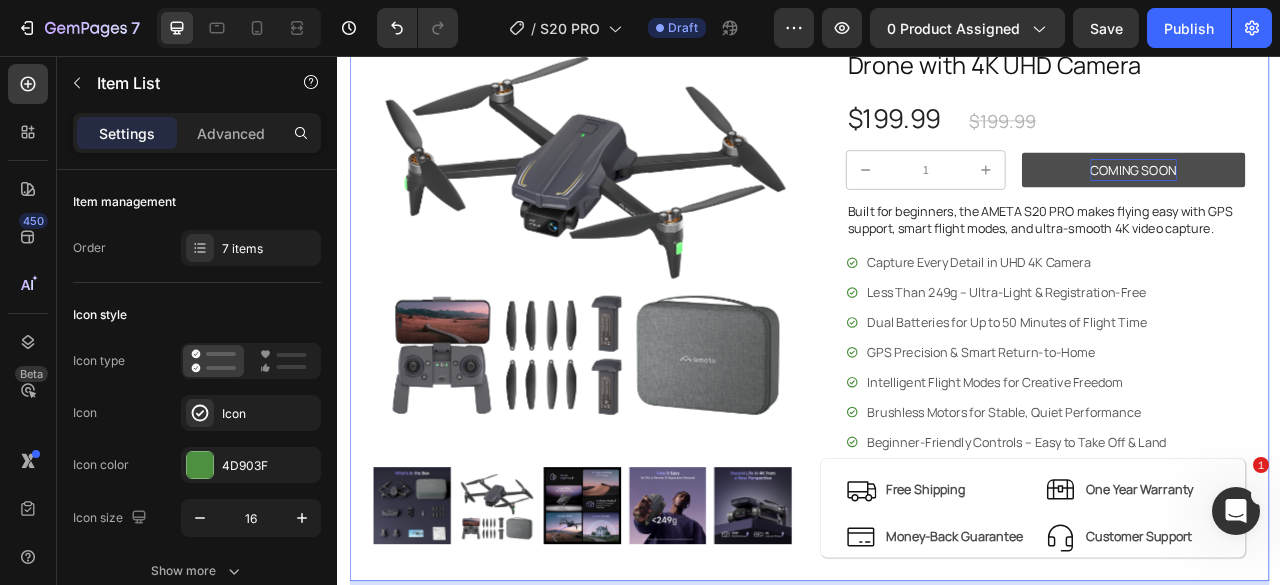 click on "Product Images Row AMETA S20 PRO Beginner GPS Drone with 4K UHD Camera Product Title $199.99 Product Price Product Price $199.99 Product Price Product Price Row
1
Product Quantity COMING SOON Button Row Built for beginners, the AMETA S20 PRO makes flying easy with GPS support, smart flight modes, and ultra-smooth 4K video capture. Text Block
Capture Every Detail in UHD 4K Camera
Less Than 249g – Ultra-Light & Registration-Free
Dual Batteries for Up to 50 Minutes of Flight Time
GPS Precision & Smart Return-to-Home
Intelligent Flight Modes for Creative Freedom
Brushless Motors for Stable, Quiet Performance
Beginner-Friendly Controls – Easy to Take Off & Land Item List Row
Icon Free Shipping Text Block Row
Icon One Year Warranty Text Block Row Row
Icon Money-Back Guarantee Text Block Row
Icon Text Block" at bounding box center [937, 350] 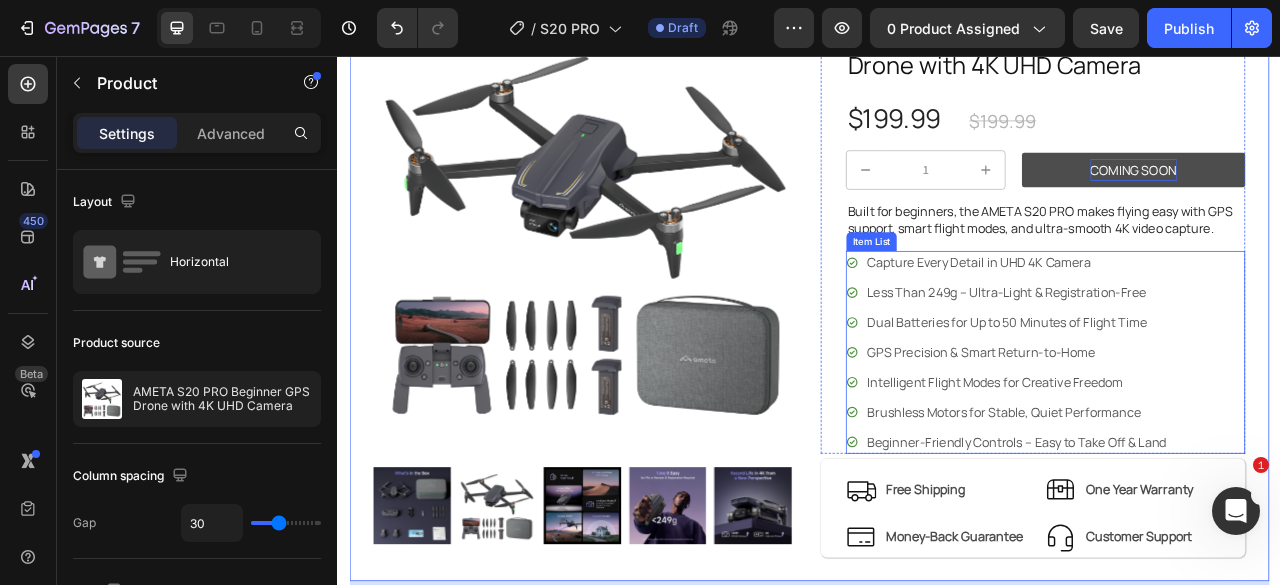 click on "Capture Every Detail in UHD 4K Camera" at bounding box center (1201, 319) 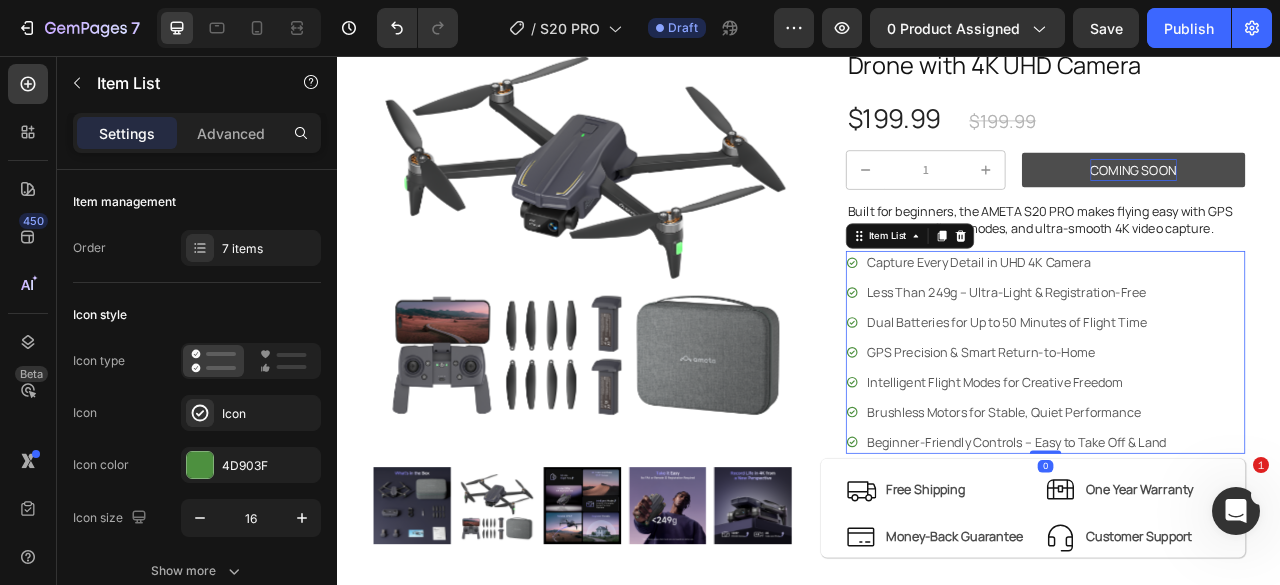 click on "Capture Every Detail in UHD 4K Camera" at bounding box center [1201, 319] 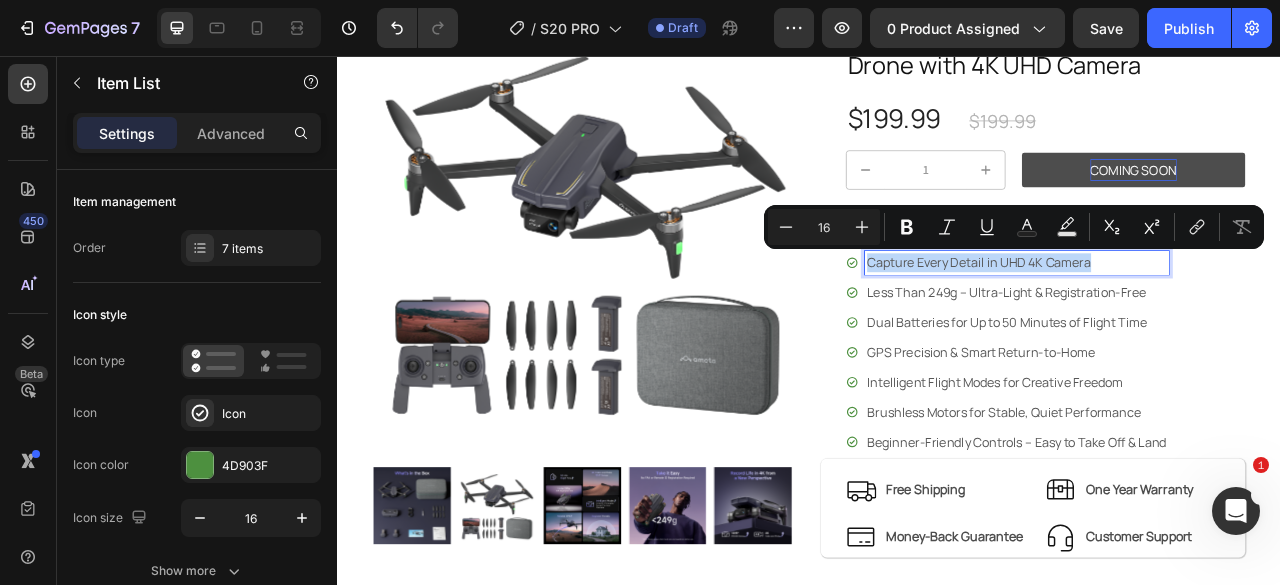 drag, startPoint x: 1307, startPoint y: 313, endPoint x: 981, endPoint y: 318, distance: 326.03833 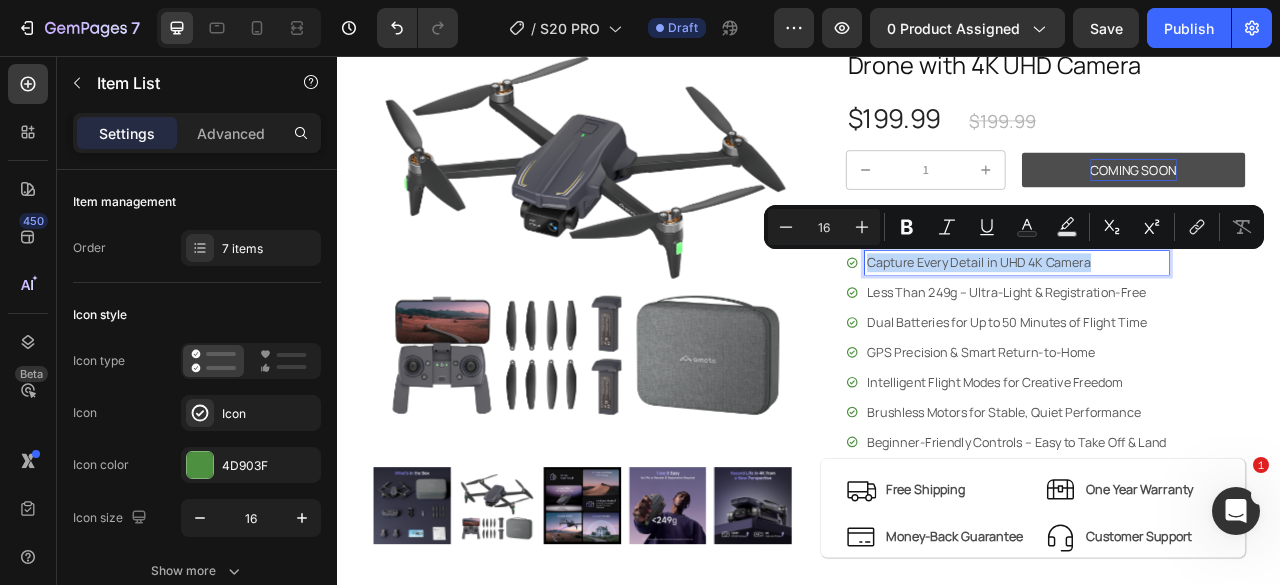 copy on "Capture Every Detail in UHD 4K Camera" 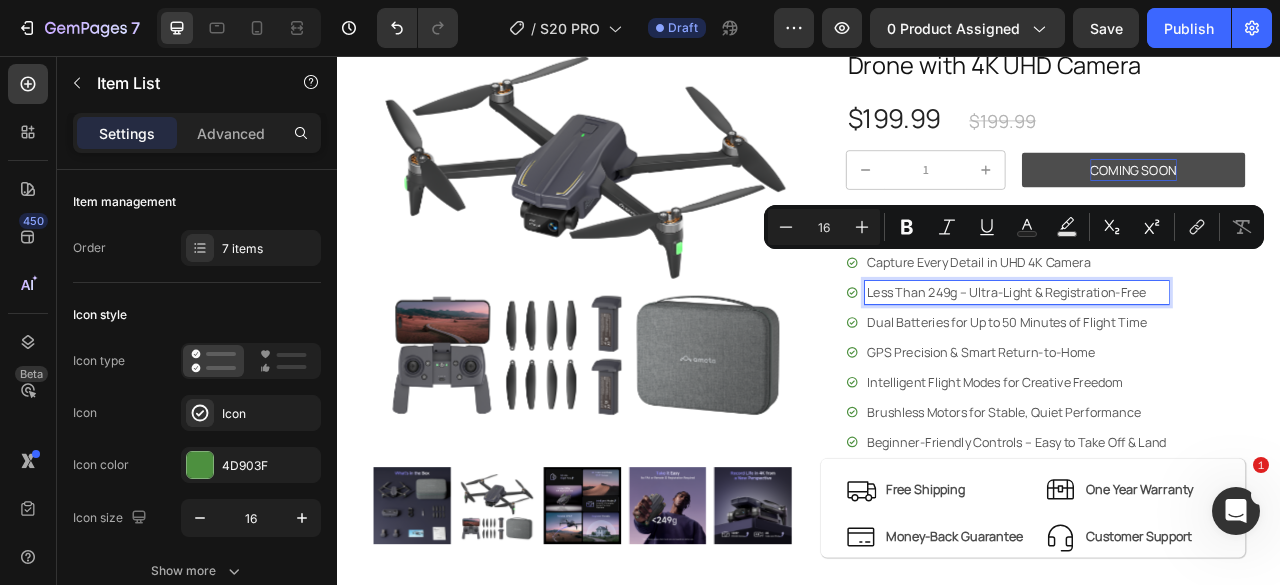 click on "Less Than 249g – Ultra-Light & Registration-Free" at bounding box center (1201, 357) 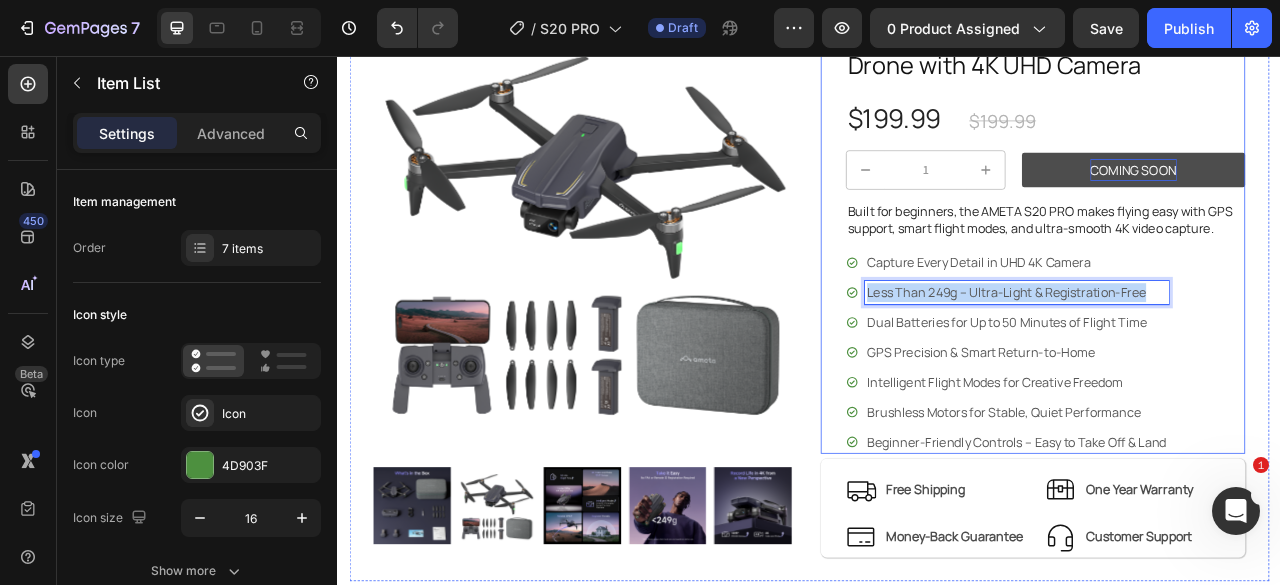 drag, startPoint x: 1375, startPoint y: 358, endPoint x: 975, endPoint y: 355, distance: 400.01126 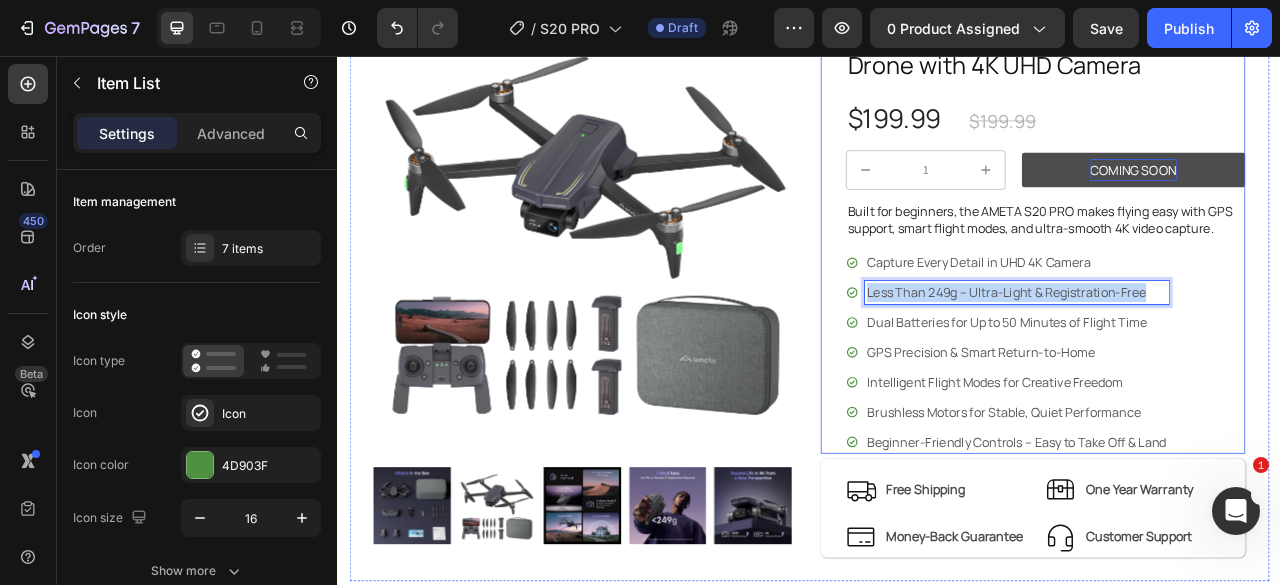 click on "AMETA S20 PRO Beginner GPS Drone with 4K UHD Camera Product Title $199.99 Product Price Product Price $199.99 Product Price Product Price Row
1
Product Quantity COMING SOON Button Row Built for beginners, the AMETA S20 PRO makes flying easy with GPS support, smart flight modes, and ultra-smooth 4K video capture. Text Block
Capture Every Detail in UHD 4K Camera
Less Than 249g – Ultra-Light & Registration-Free
Dual Batteries for Up to 50 Minutes of Flight Time
GPS Precision & Smart Return-to-Home
Intelligent Flight Modes for Creative Freedom
Brushless Motors for Stable, Quiet Performance
Beginner-Friendly Controls – Easy to Take Off & Land Item List   0 Row" at bounding box center [1222, 284] 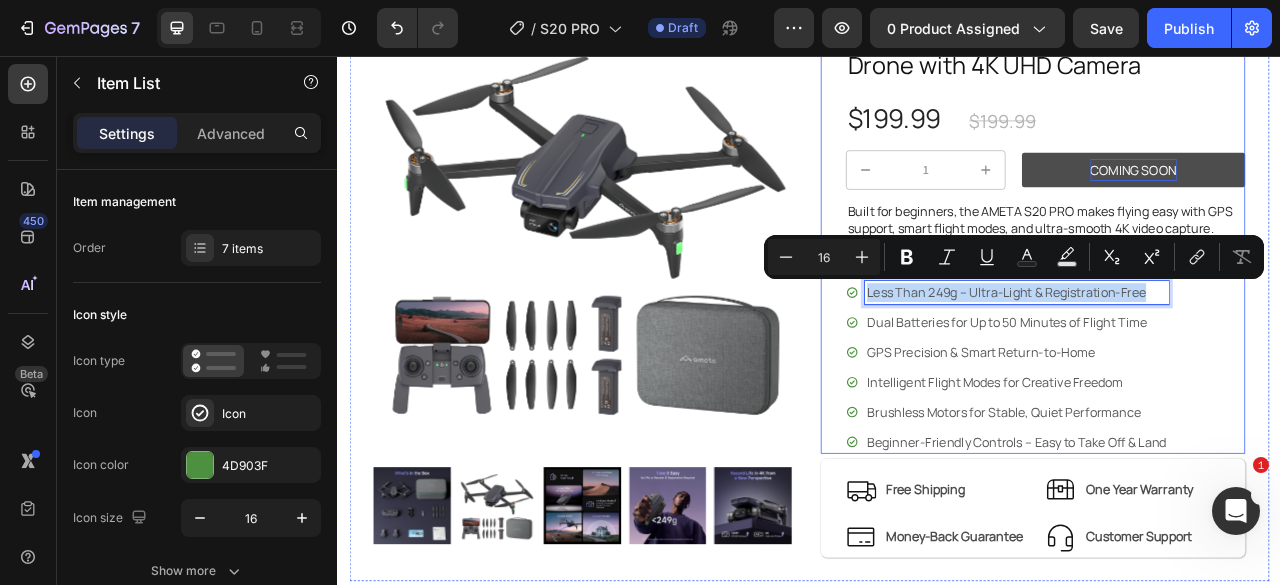 copy on "Less Than 249g – Ultra-Light & Registration-Free" 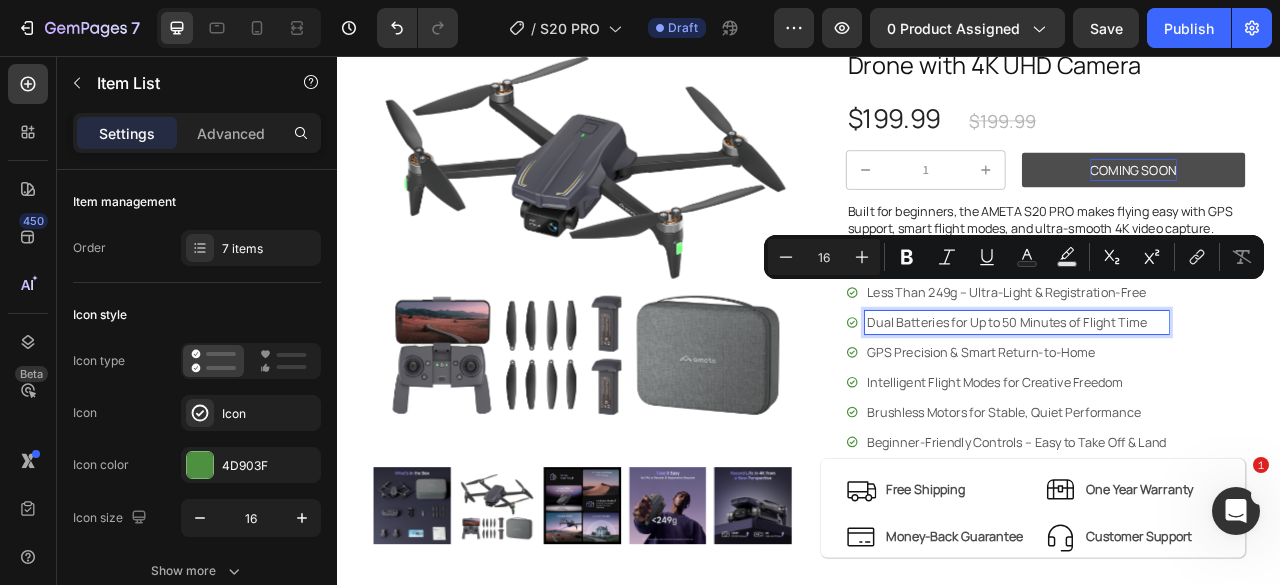 drag, startPoint x: 1123, startPoint y: 389, endPoint x: 1197, endPoint y: 390, distance: 74.00676 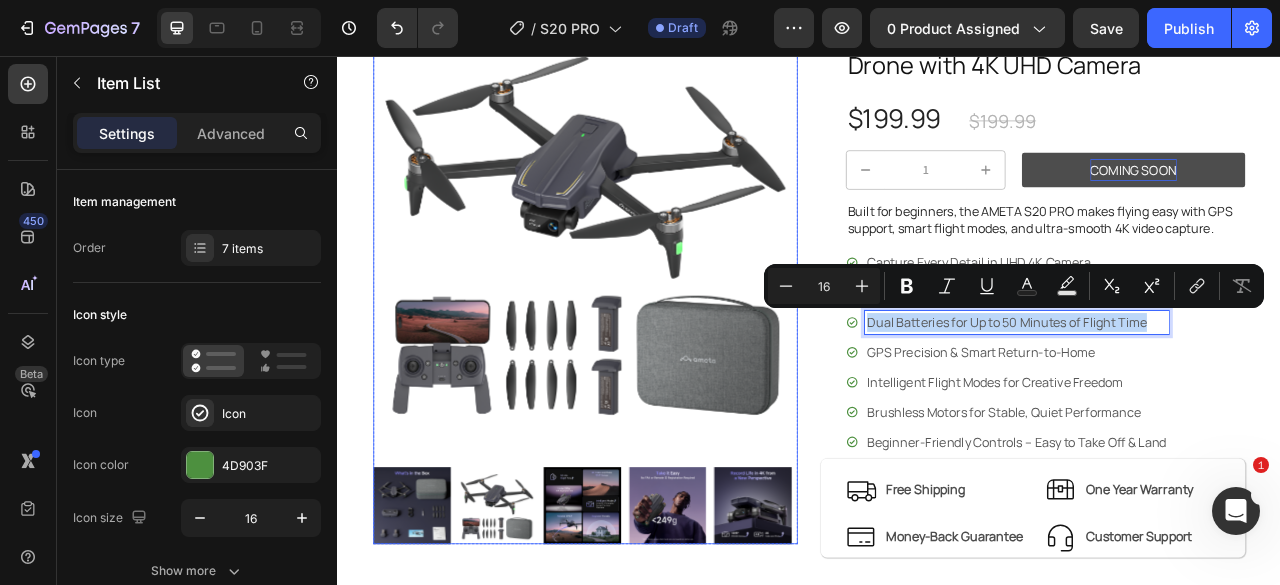 drag, startPoint x: 1369, startPoint y: 388, endPoint x: 910, endPoint y: 388, distance: 459 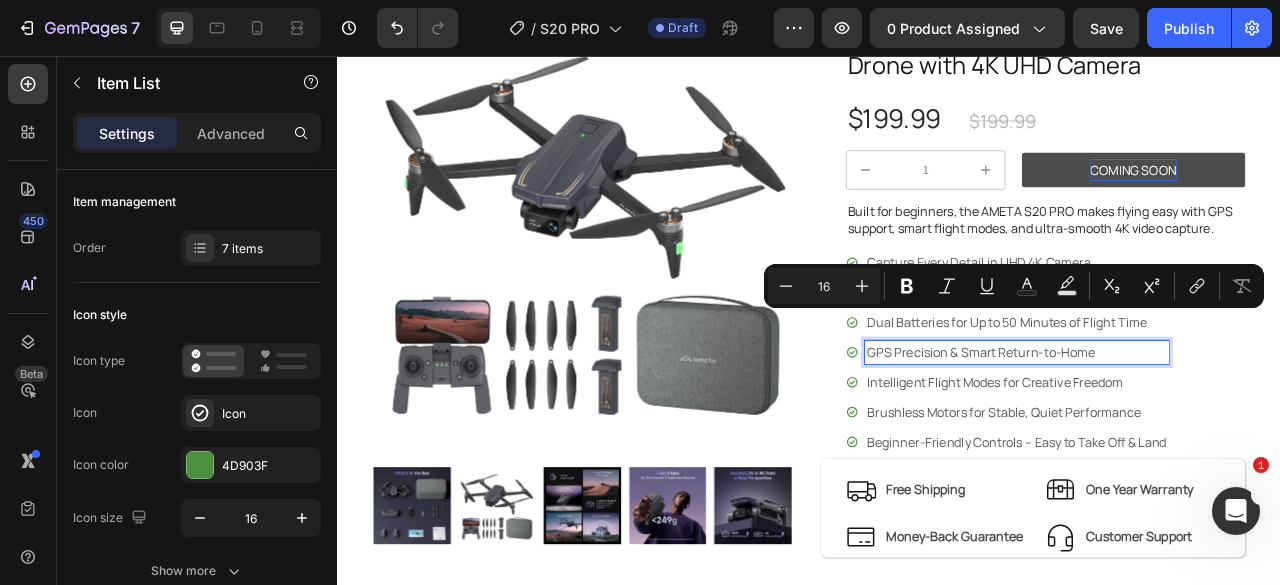 click on "GPS Precision & Smart Return-to-Home" at bounding box center (1201, 433) 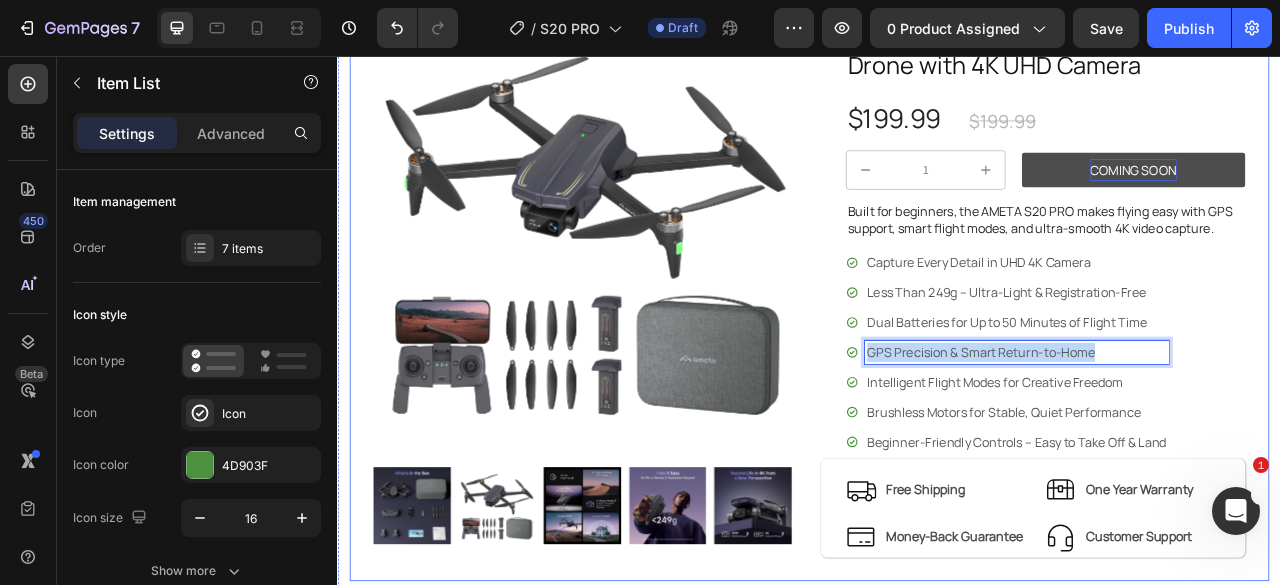 drag, startPoint x: 1317, startPoint y: 424, endPoint x: 903, endPoint y: 433, distance: 414.0978 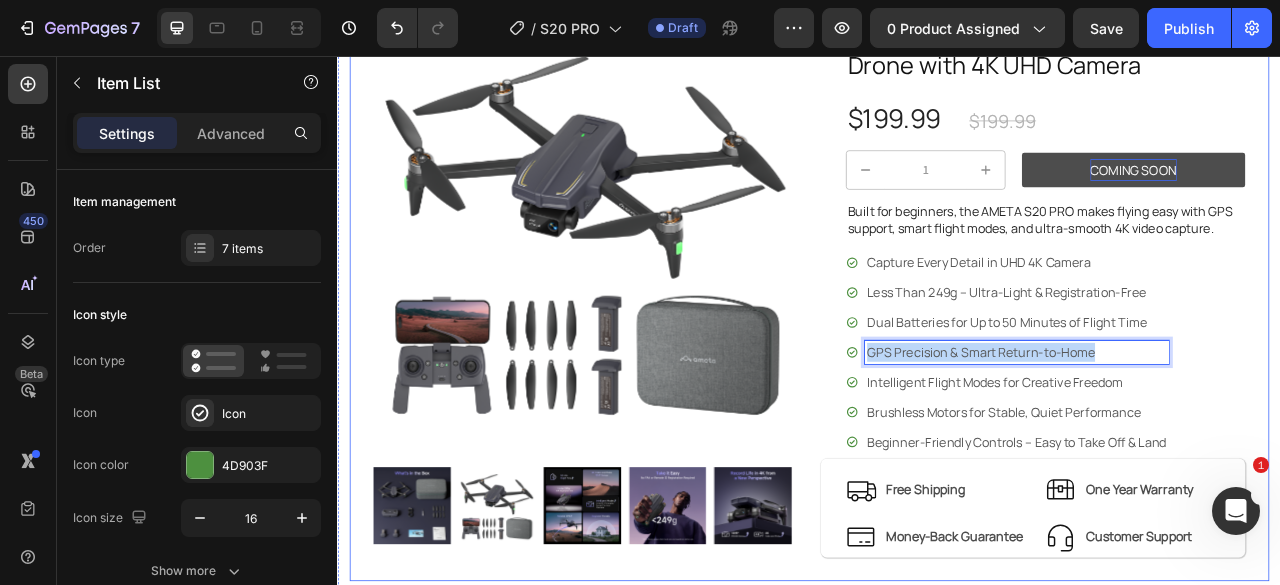 click on "Product Images Row AMETA S20 PRO Beginner GPS Drone with 4K UHD Camera Product Title $199.99 Product Price Product Price $199.99 Product Price Product Price Row
1
Product Quantity COMING SOON Button Row Built for beginners, the AMETA S20 PRO makes flying easy with GPS support, smart flight modes, and ultra-smooth 4K video capture. Text Block
Capture Every Detail in UHD 4K Camera
Less Than 249g – Ultra-Light & Registration-Free
Dual Batteries for Up to 50 Minutes of Flight Time
GPS Precision & Smart Return-to-Home
Intelligent Flight Modes for Creative Freedom
Brushless Motors for Stable, Quiet Performance
Beginner-Friendly Controls – Easy to Take Off & Land Item List   0 Row
Icon Free Shipping Text Block Row
Icon One Year Warranty Text Block Row Row
Icon Money-Back Guarantee Text Block Row
Icon Row Row" at bounding box center (937, 350) 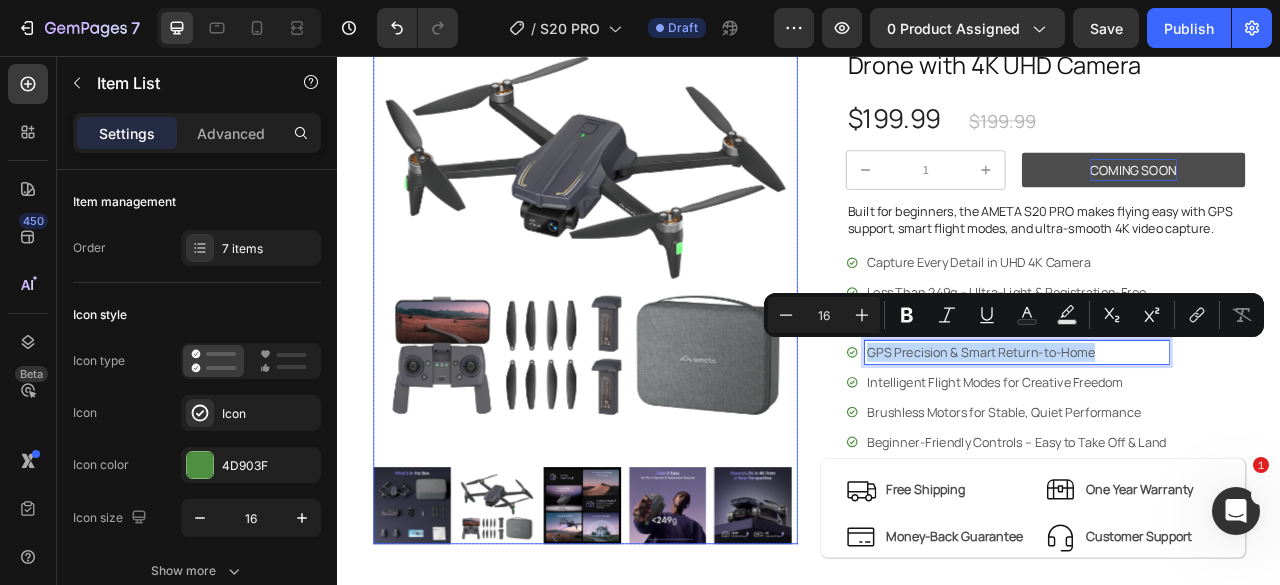 copy on "GPS Precision & Smart Return-to-Home" 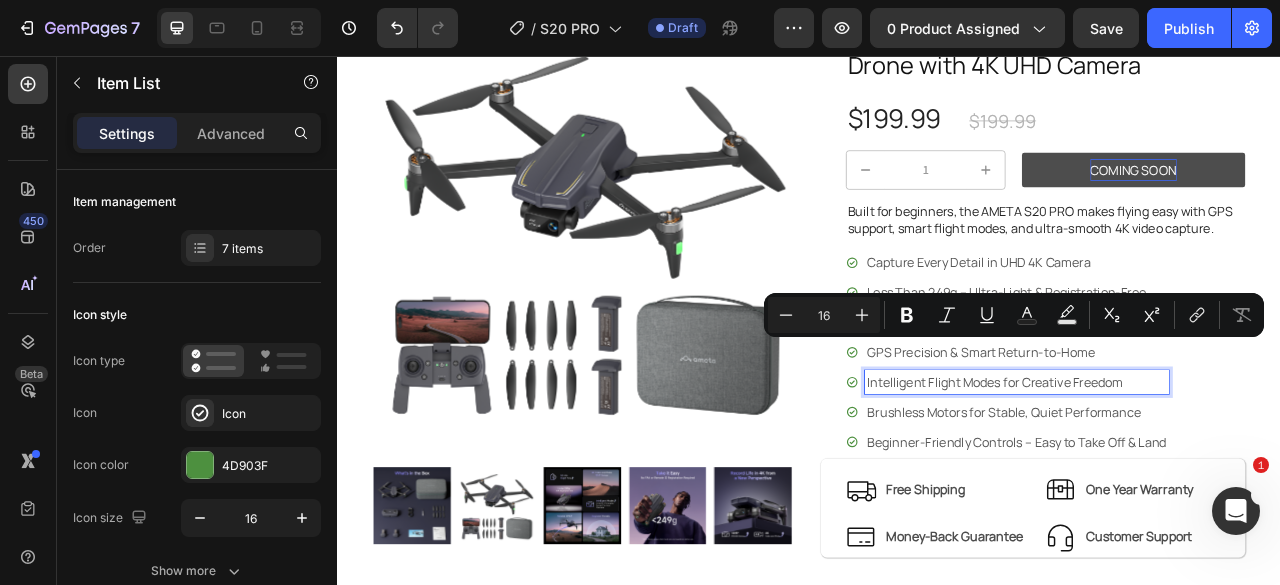 drag, startPoint x: 1226, startPoint y: 464, endPoint x: 1254, endPoint y: 465, distance: 28.01785 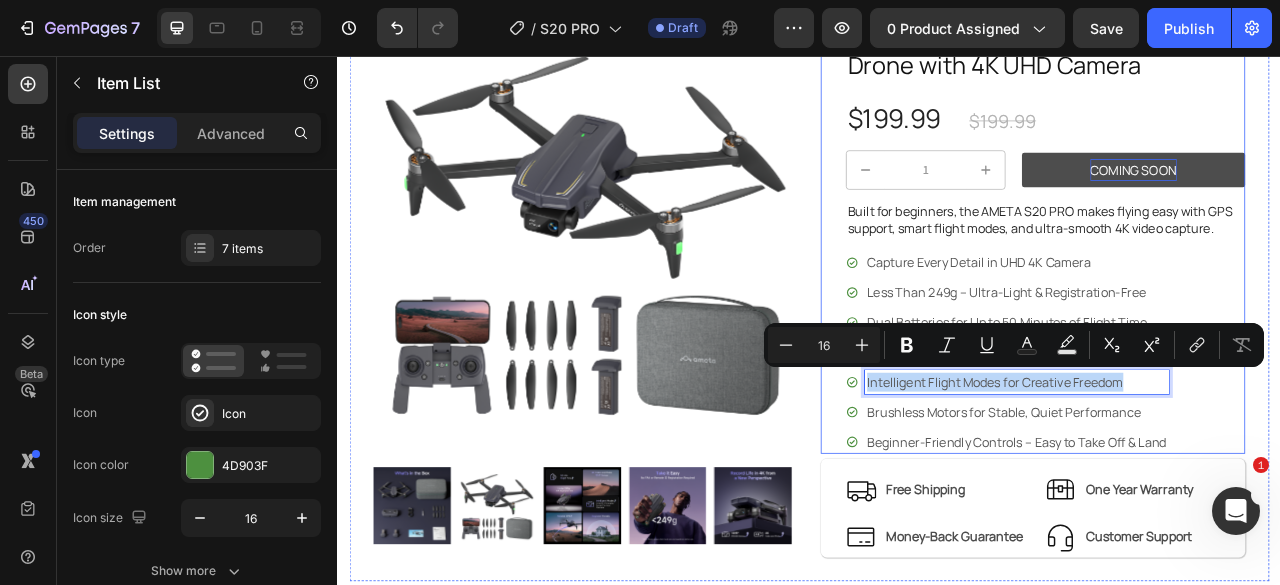 drag, startPoint x: 1345, startPoint y: 467, endPoint x: 975, endPoint y: 468, distance: 370.00134 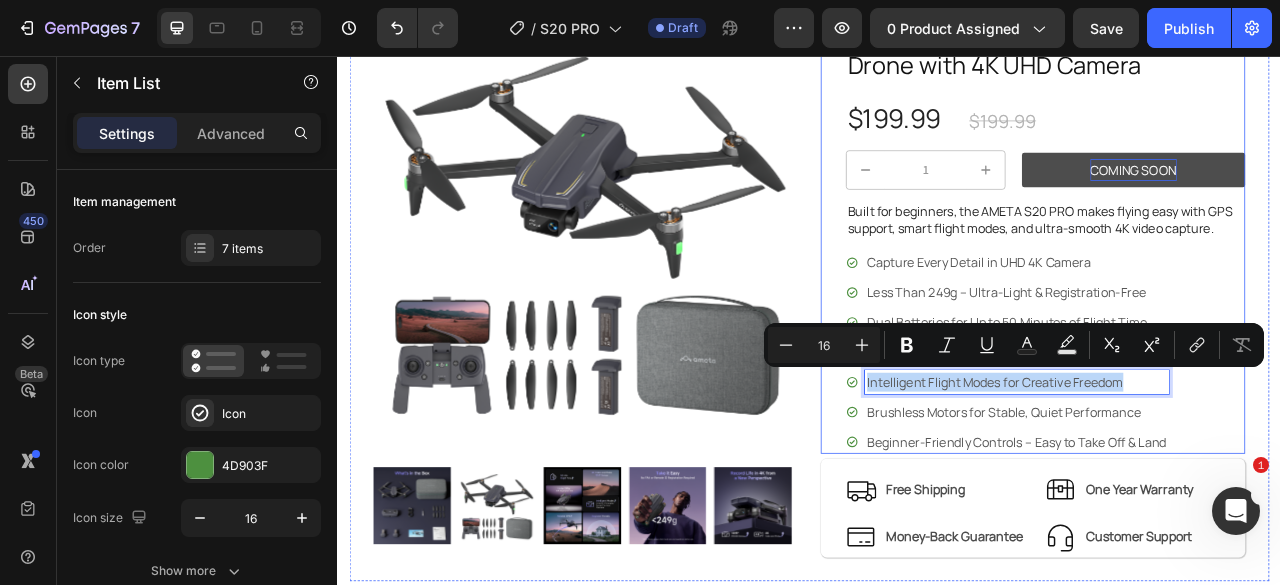 click on "AMETA S20 PRO Beginner GPS Drone with 4K UHD Camera Product Title $199.99 Product Price Product Price $199.99 Product Price Product Price Row
1
Product Quantity COMING SOON Button Row Built for beginners, the AMETA S20 PRO makes flying easy with GPS support, smart flight modes, and ultra-smooth 4K video capture. Text Block
Capture Every Detail in UHD 4K Camera
Less Than 249g – Ultra-Light & Registration-Free
Dual Batteries for Up to 50 Minutes of Flight Time
GPS Precision & Smart Return-to-Home
Intelligent Flight Modes for Creative Freedom
Brushless Motors for Stable, Quiet Performance
Beginner-Friendly Controls – Easy to Take Off & Land Item List   0 Row" at bounding box center [1222, 284] 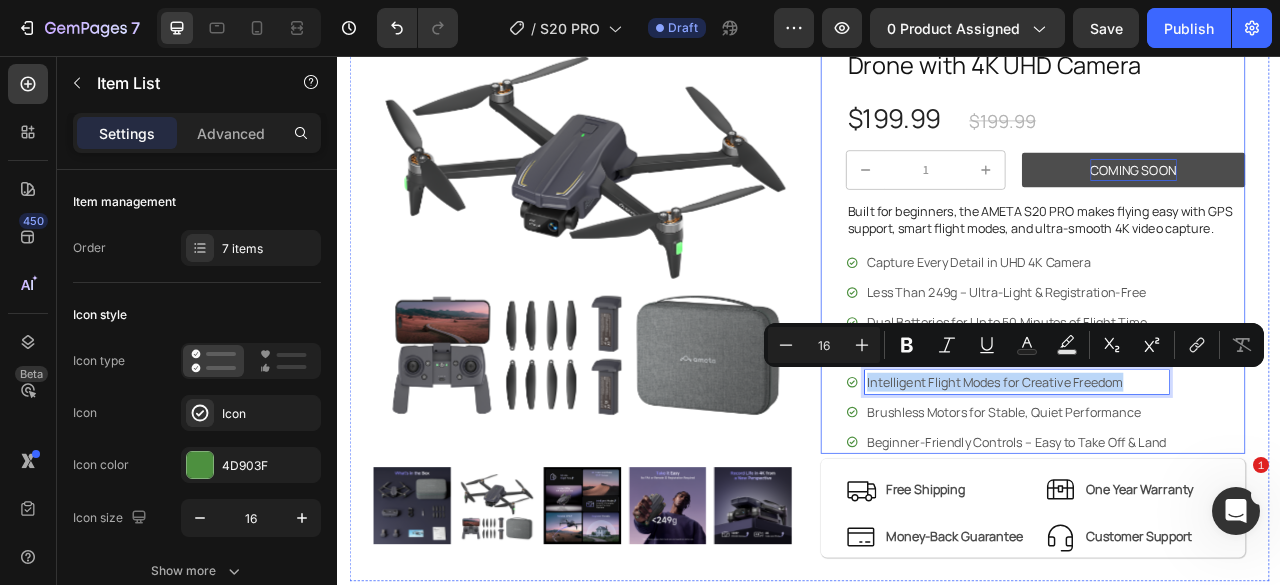 copy on "Intelligent Flight Modes for Creative Freedom" 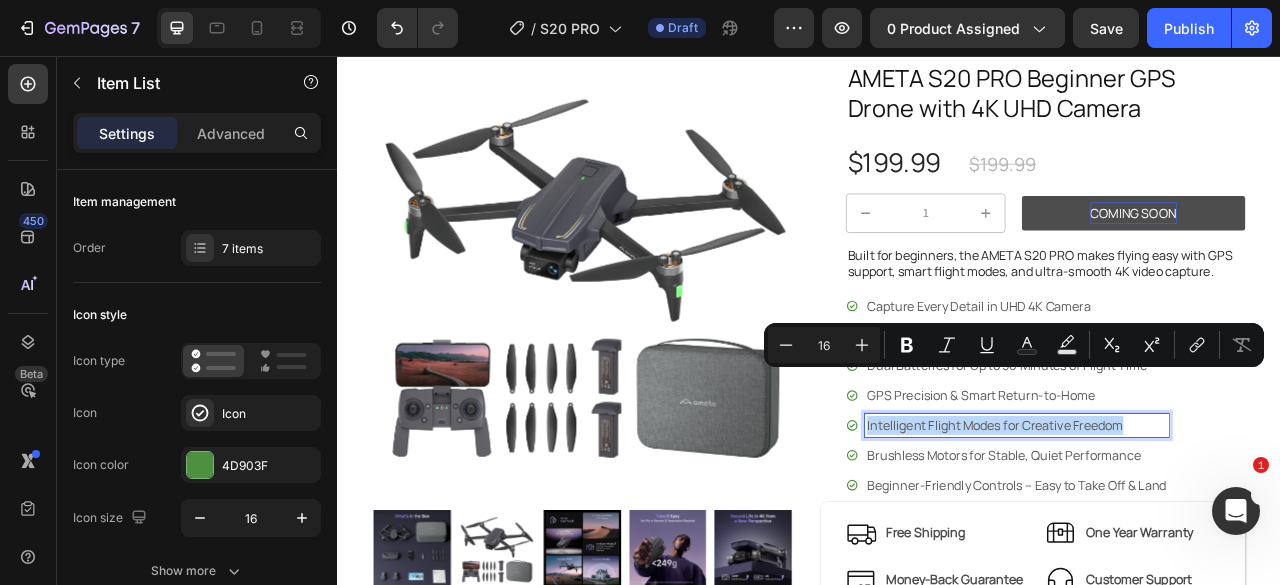 scroll, scrollTop: 100, scrollLeft: 0, axis: vertical 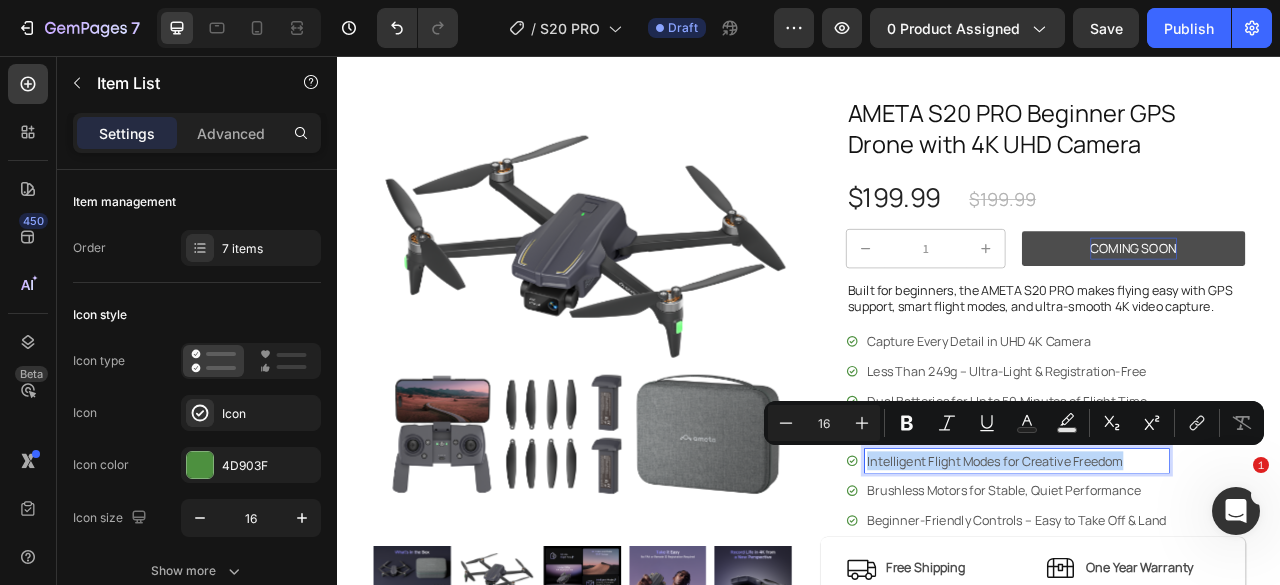 click on "Brushless Motors for Stable, Quiet Performance" at bounding box center [1201, 609] 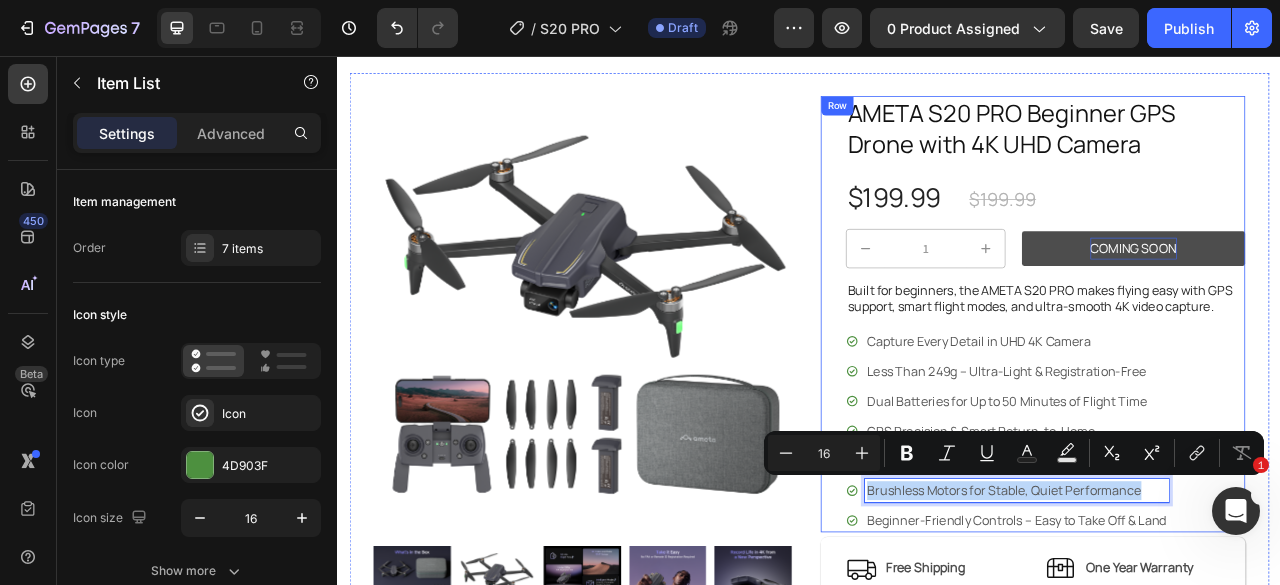 drag, startPoint x: 1363, startPoint y: 604, endPoint x: 919, endPoint y: 600, distance: 444.018 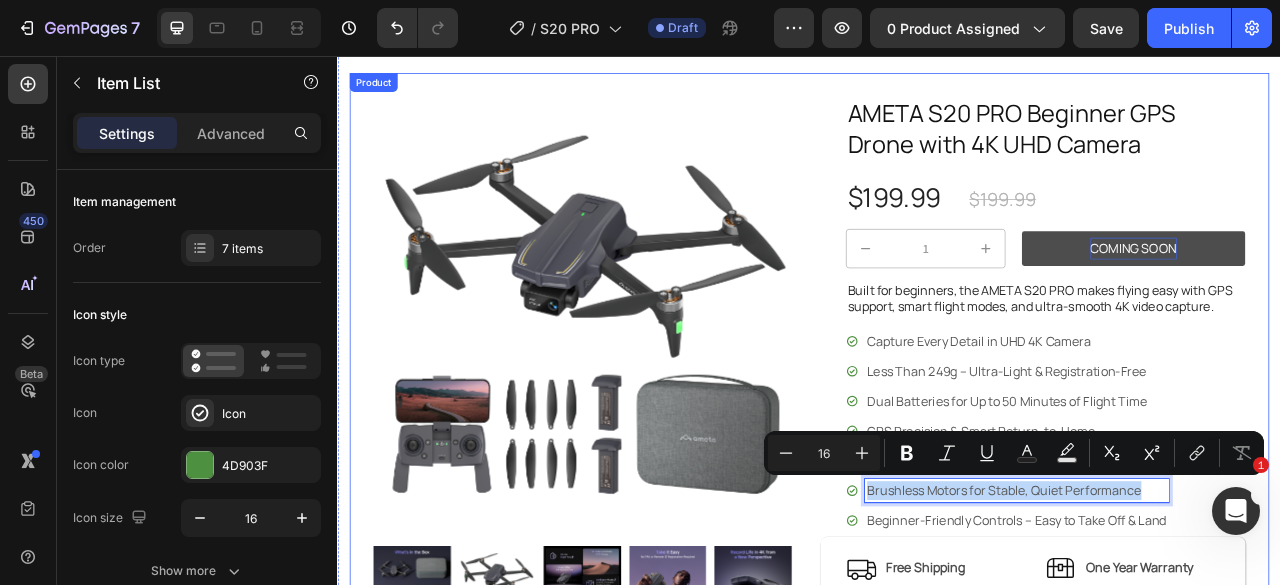 copy on "Brushless Motors for Stable, Quiet Performance" 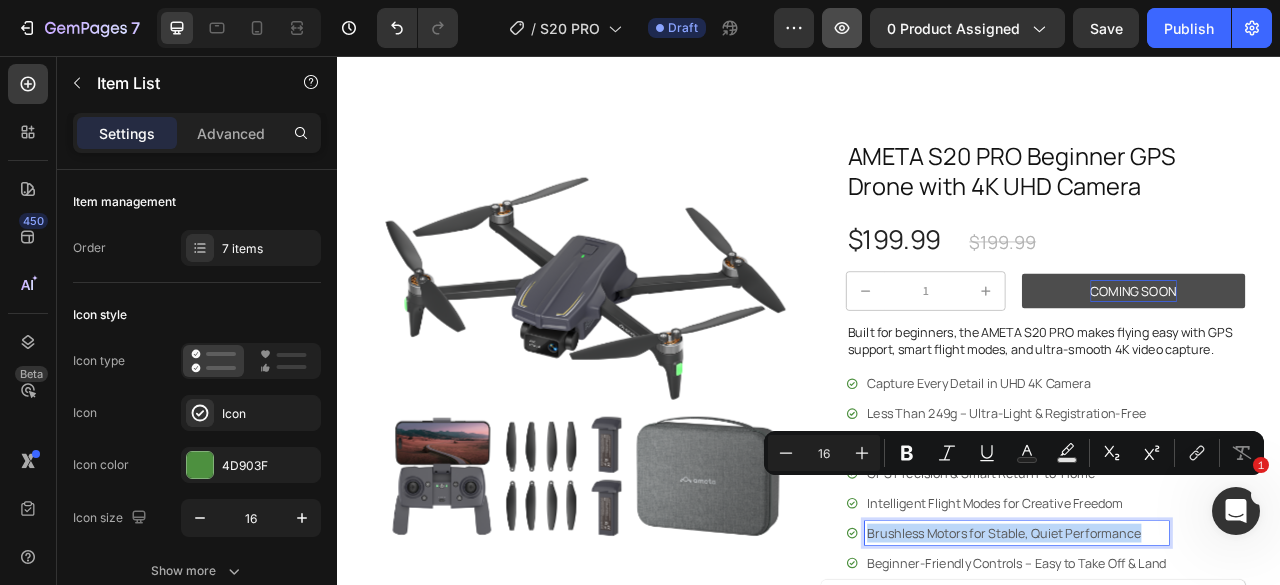 scroll, scrollTop: 0, scrollLeft: 0, axis: both 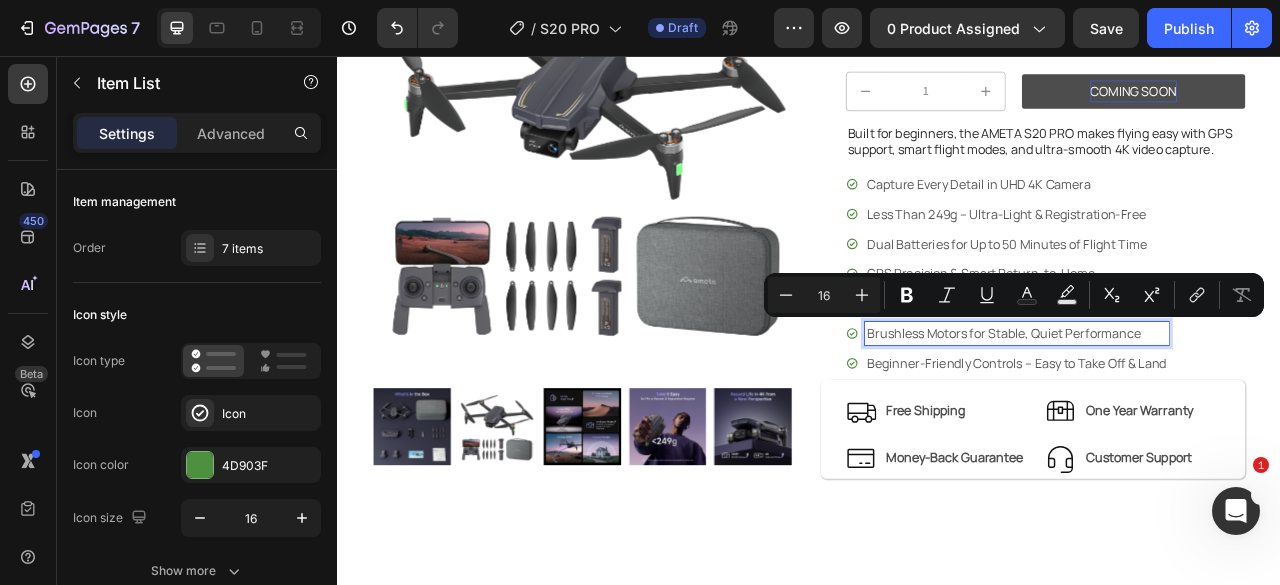 drag, startPoint x: 1229, startPoint y: 448, endPoint x: 1285, endPoint y: 444, distance: 56.142673 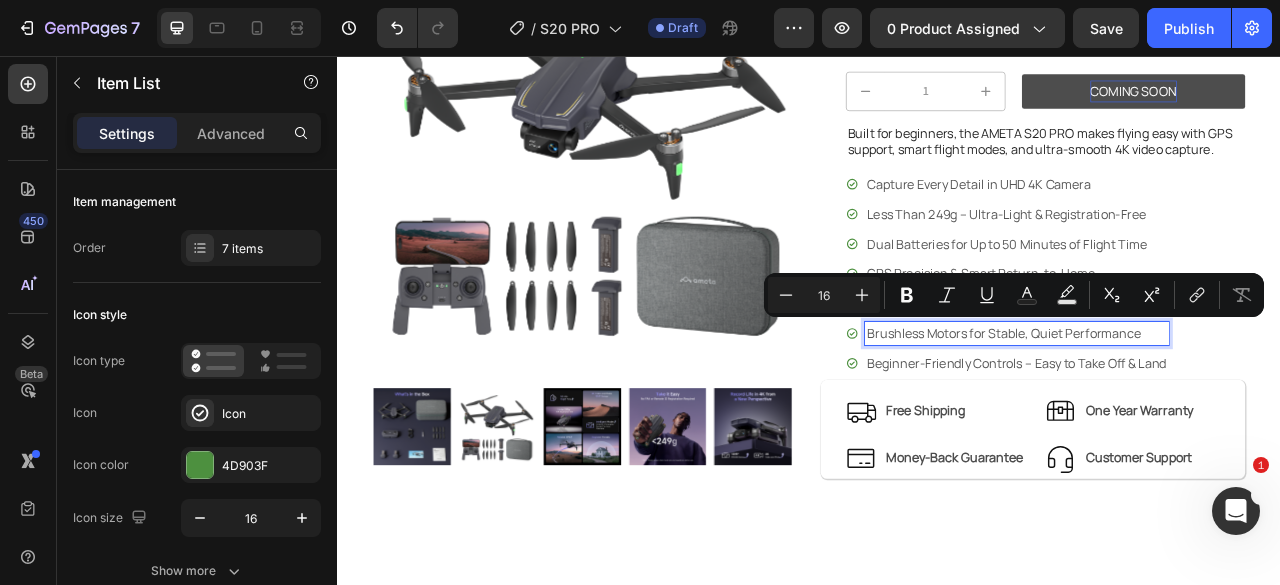 click on "Beginner-Friendly Controls – Easy to Take Off & Land" at bounding box center [1201, 447] 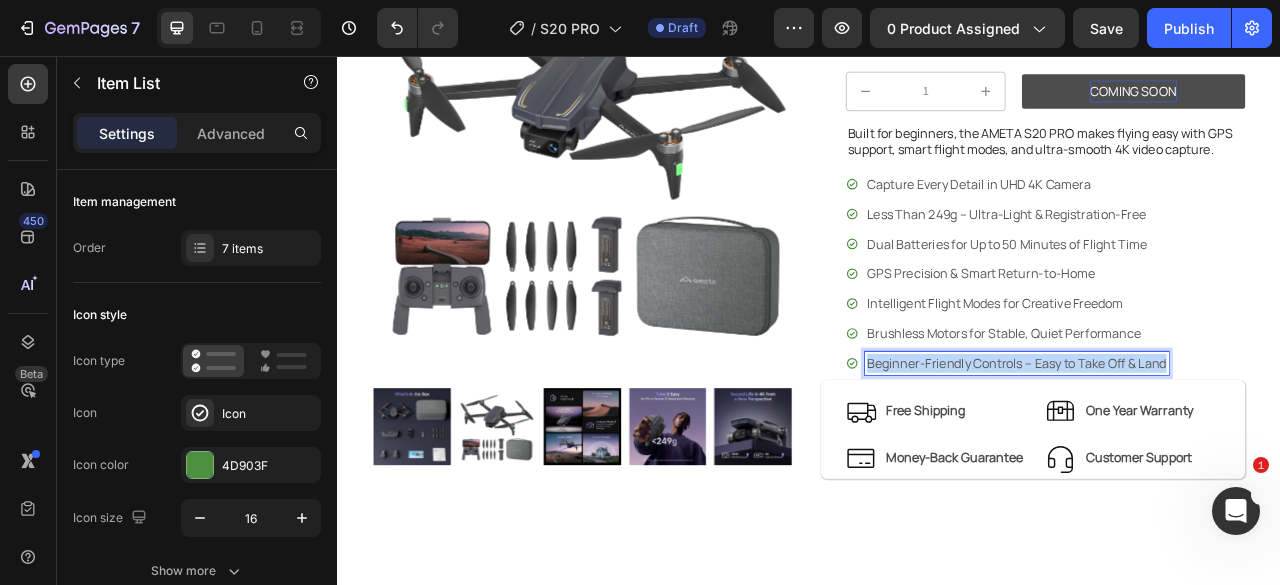 drag, startPoint x: 1381, startPoint y: 440, endPoint x: 994, endPoint y: 449, distance: 387.10464 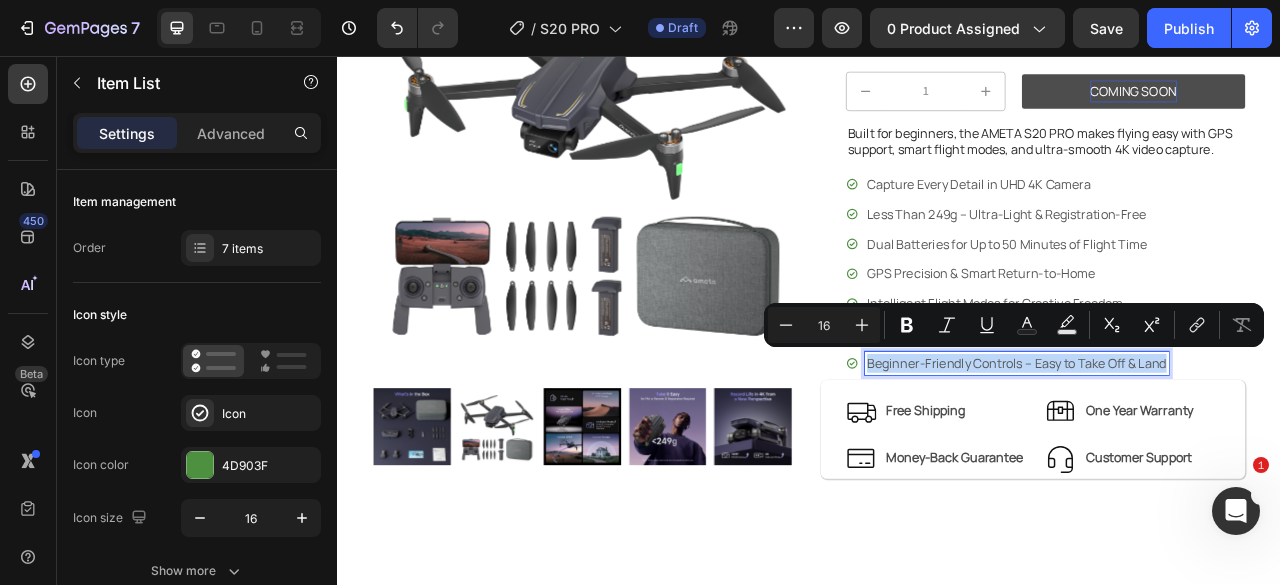 copy on "Beginner-Friendly Controls – Easy to Take Off & Land" 